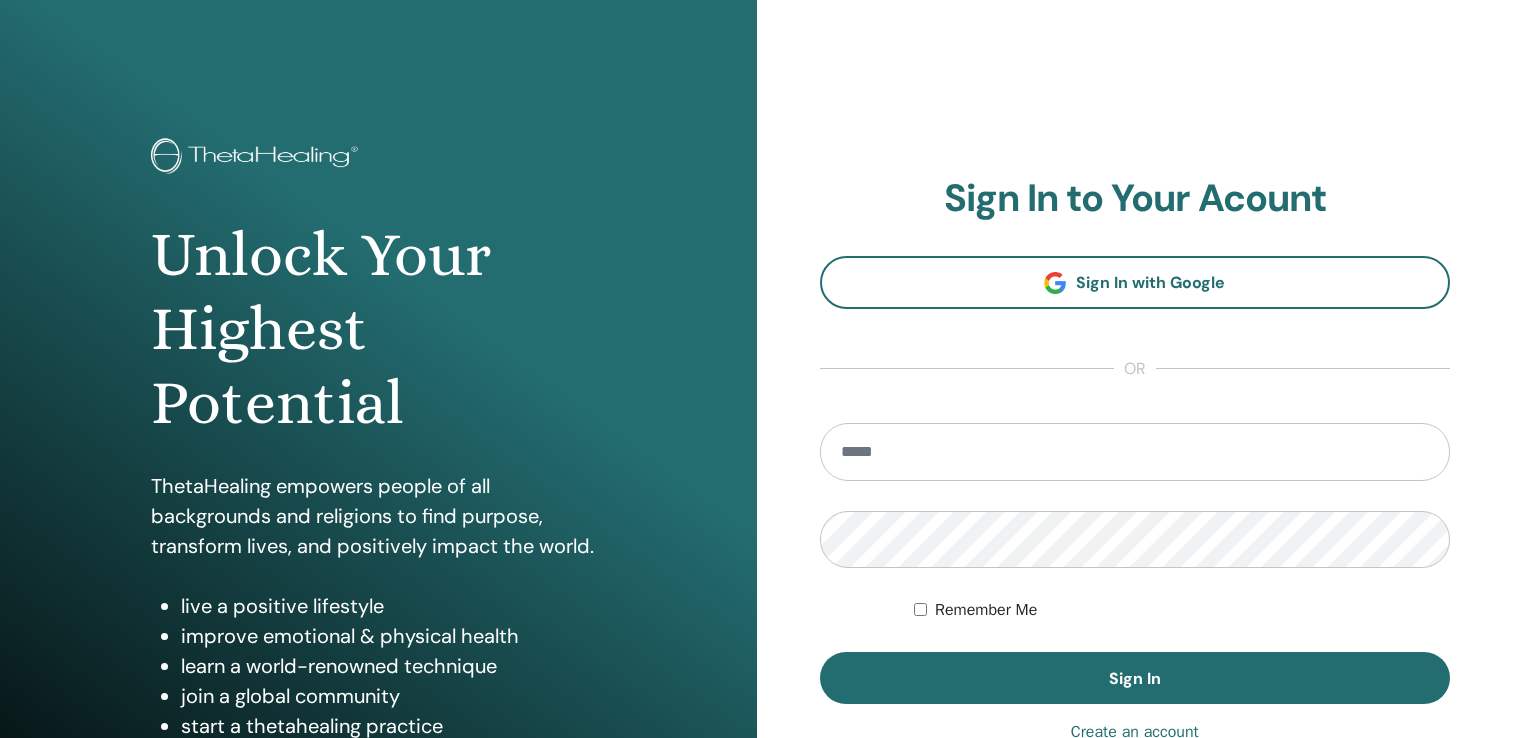 scroll, scrollTop: 0, scrollLeft: 0, axis: both 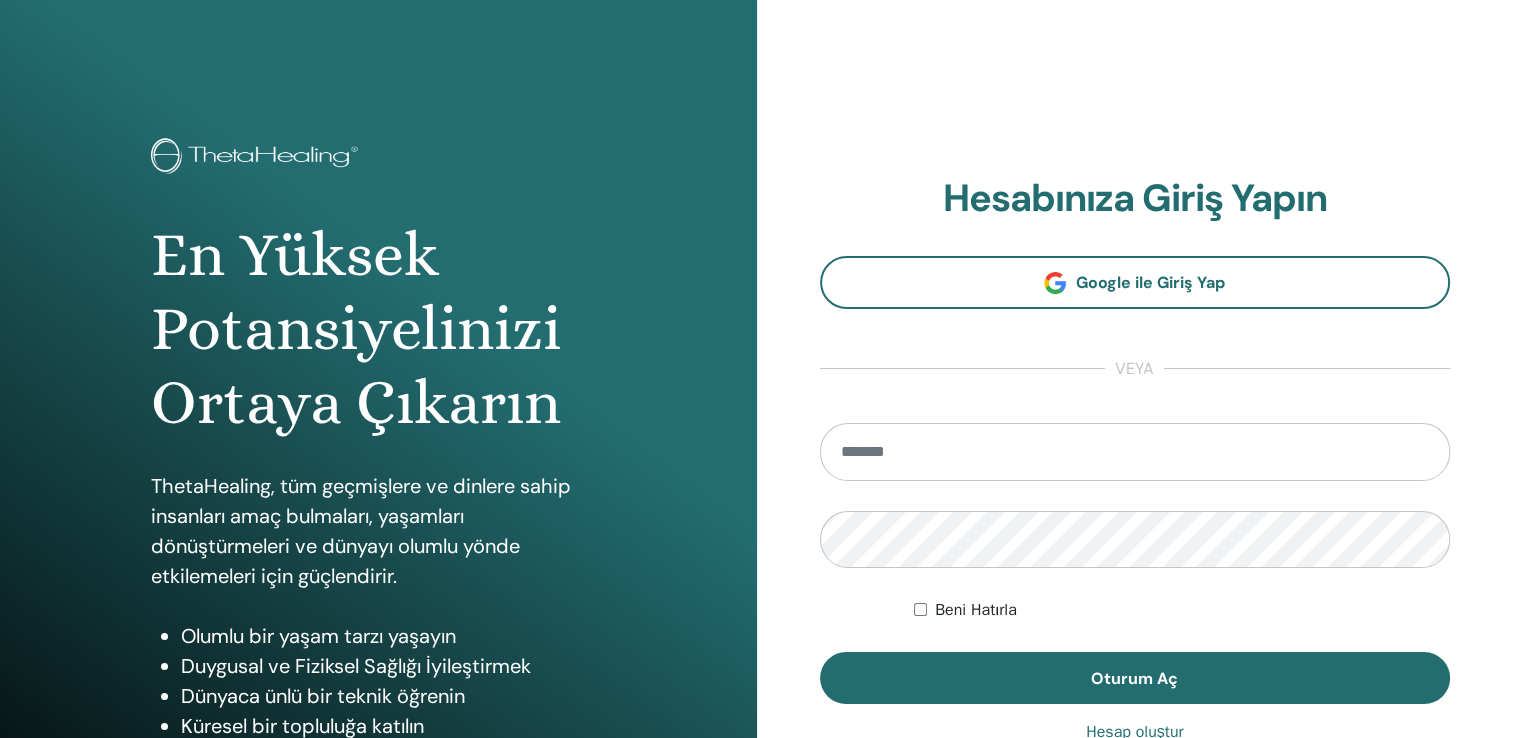 click at bounding box center [1135, 452] 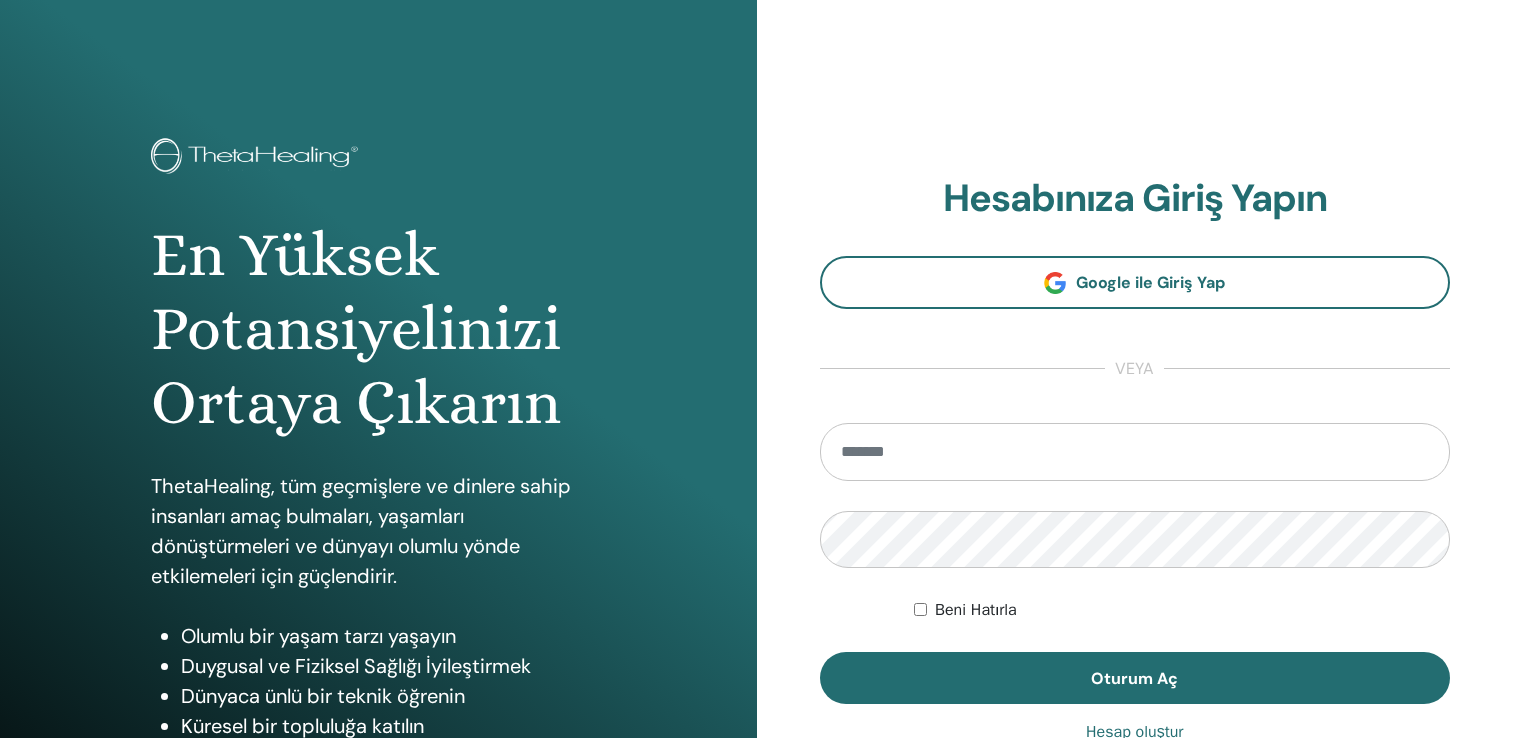 scroll, scrollTop: 0, scrollLeft: 0, axis: both 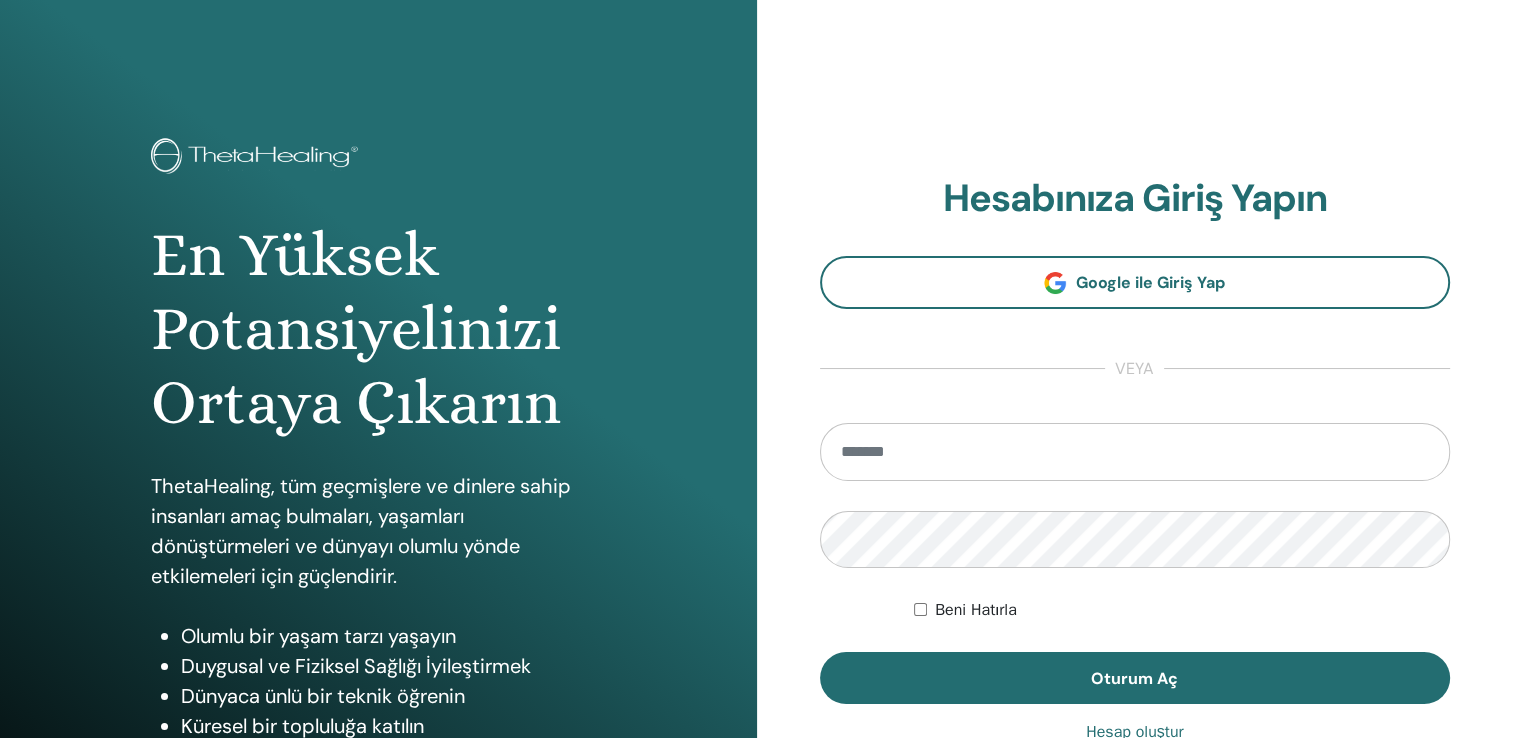 click at bounding box center (1135, 452) 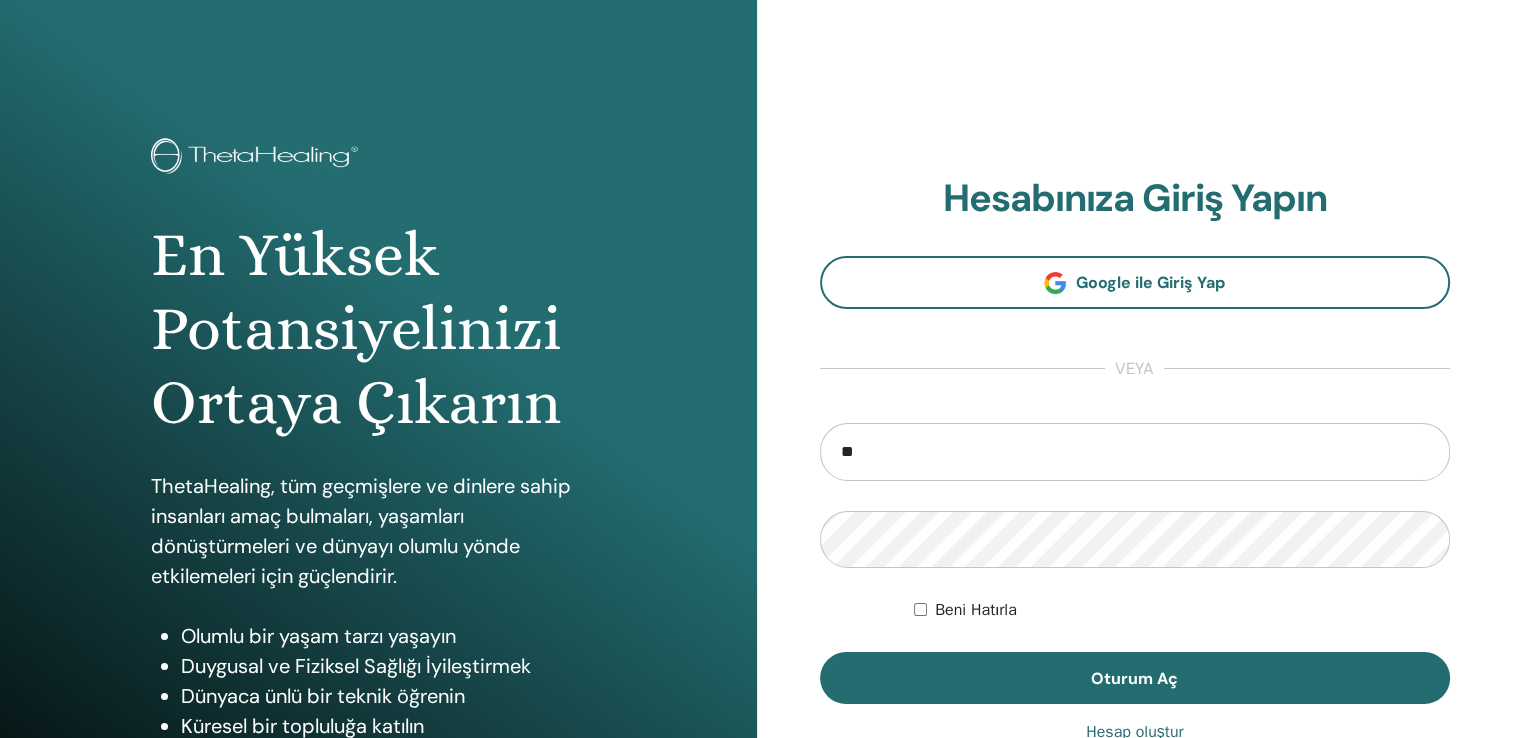 type on "*" 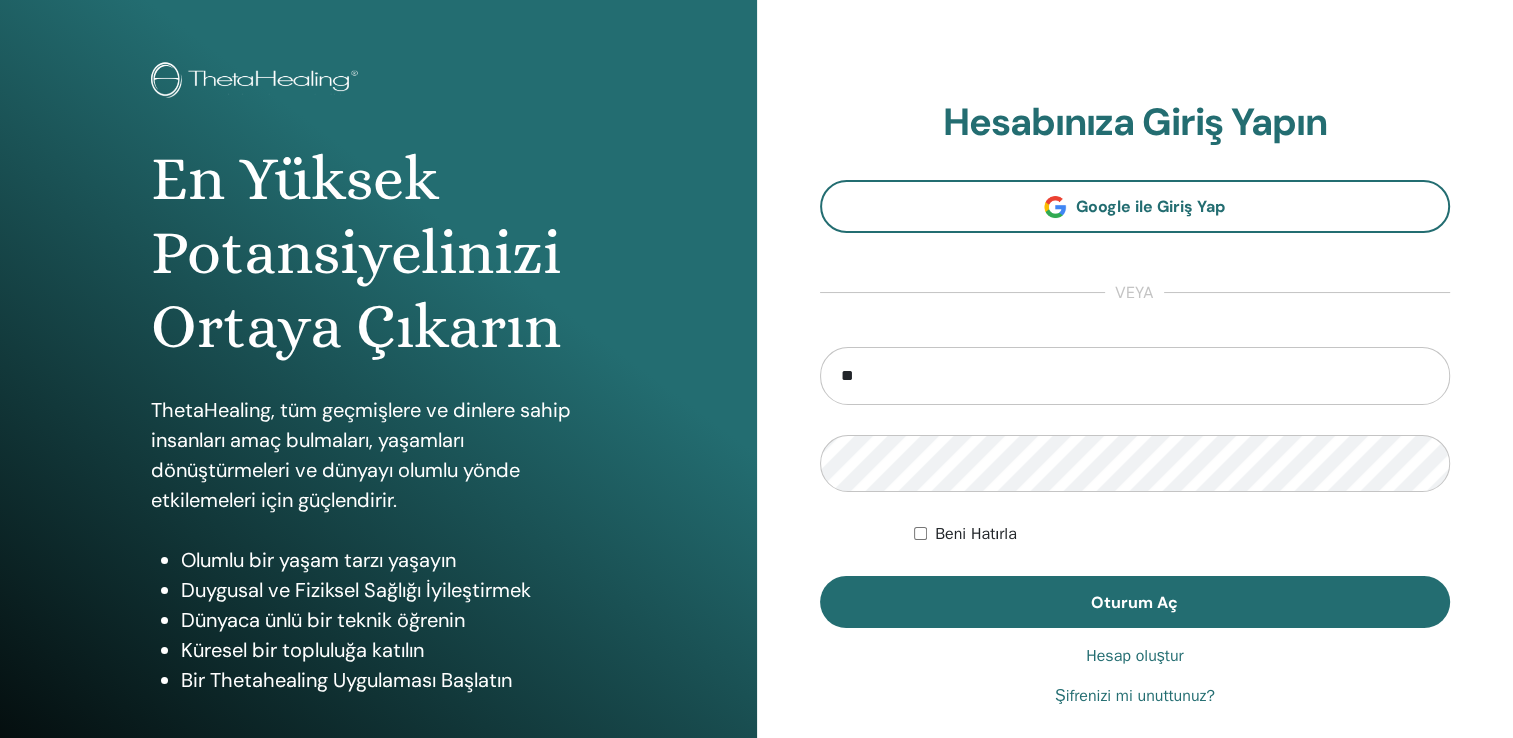 scroll, scrollTop: 200, scrollLeft: 0, axis: vertical 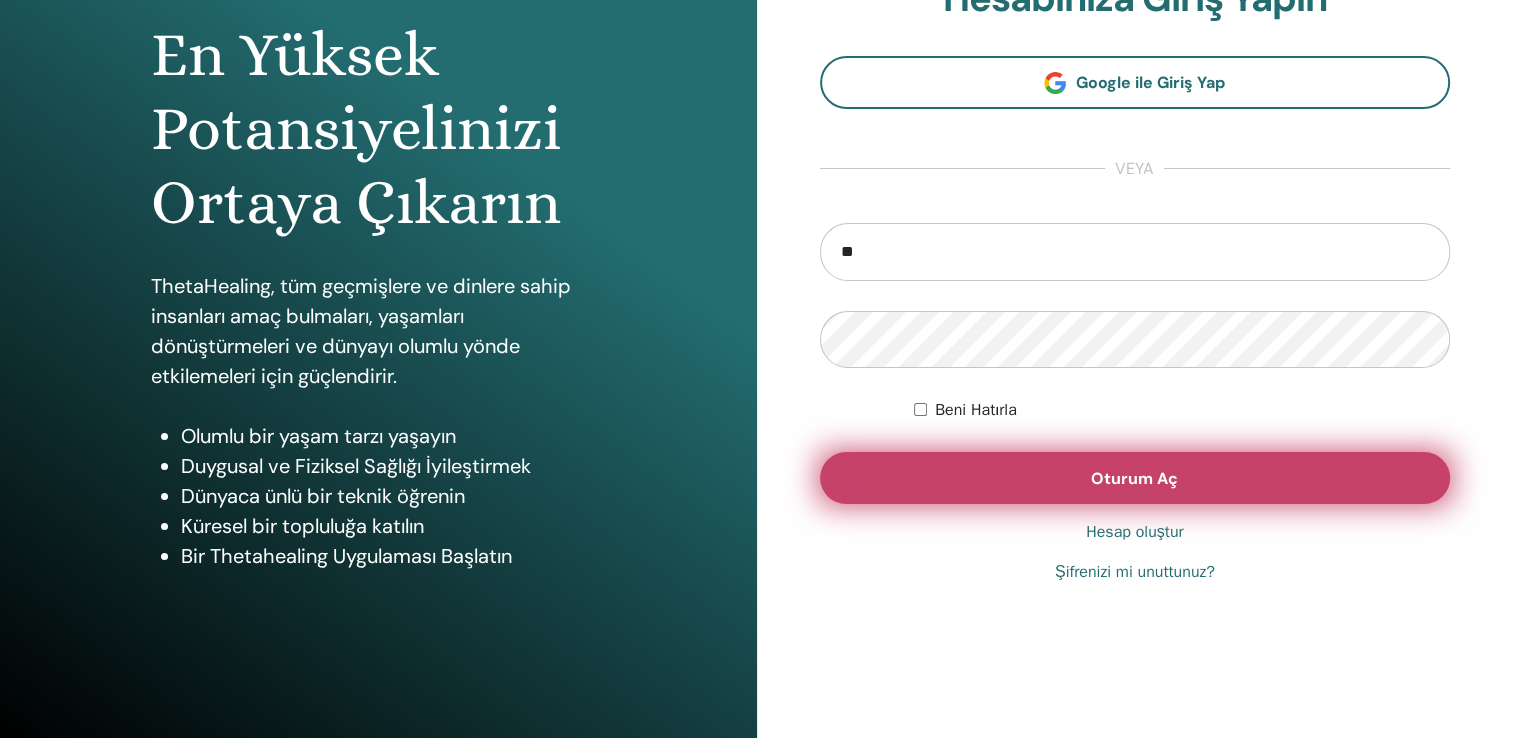 click on "Oturum Aç" at bounding box center (1134, 478) 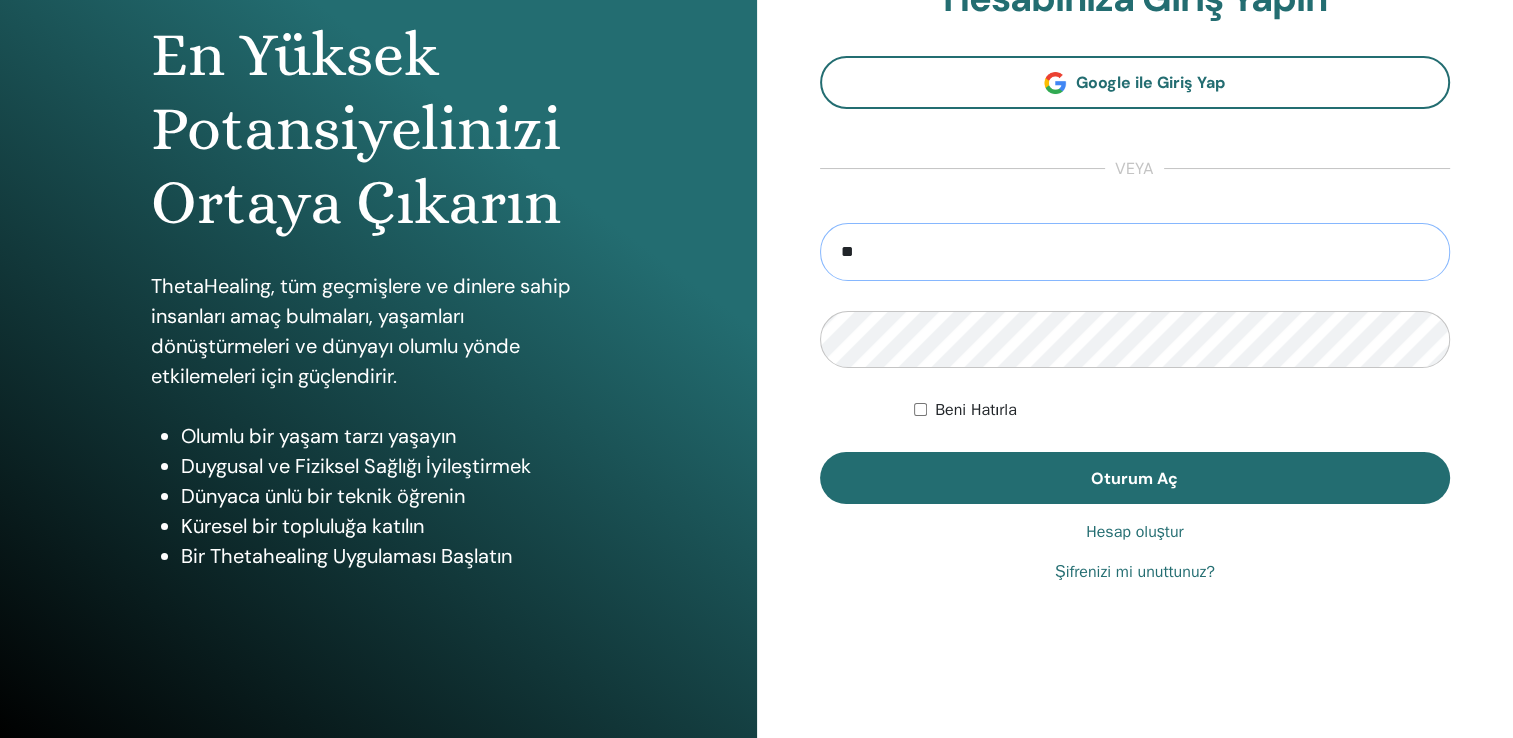 click on "**" at bounding box center (1135, 252) 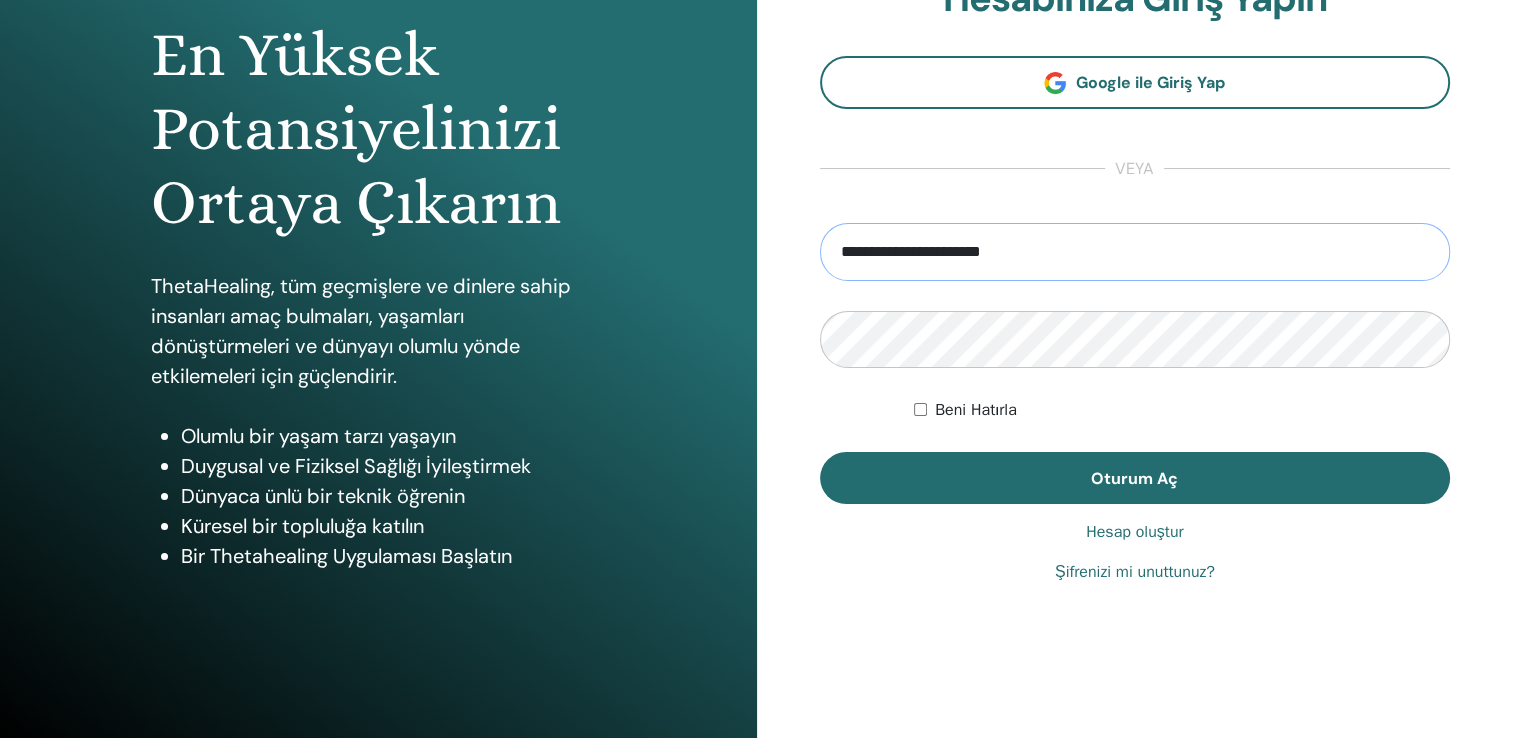 type on "**********" 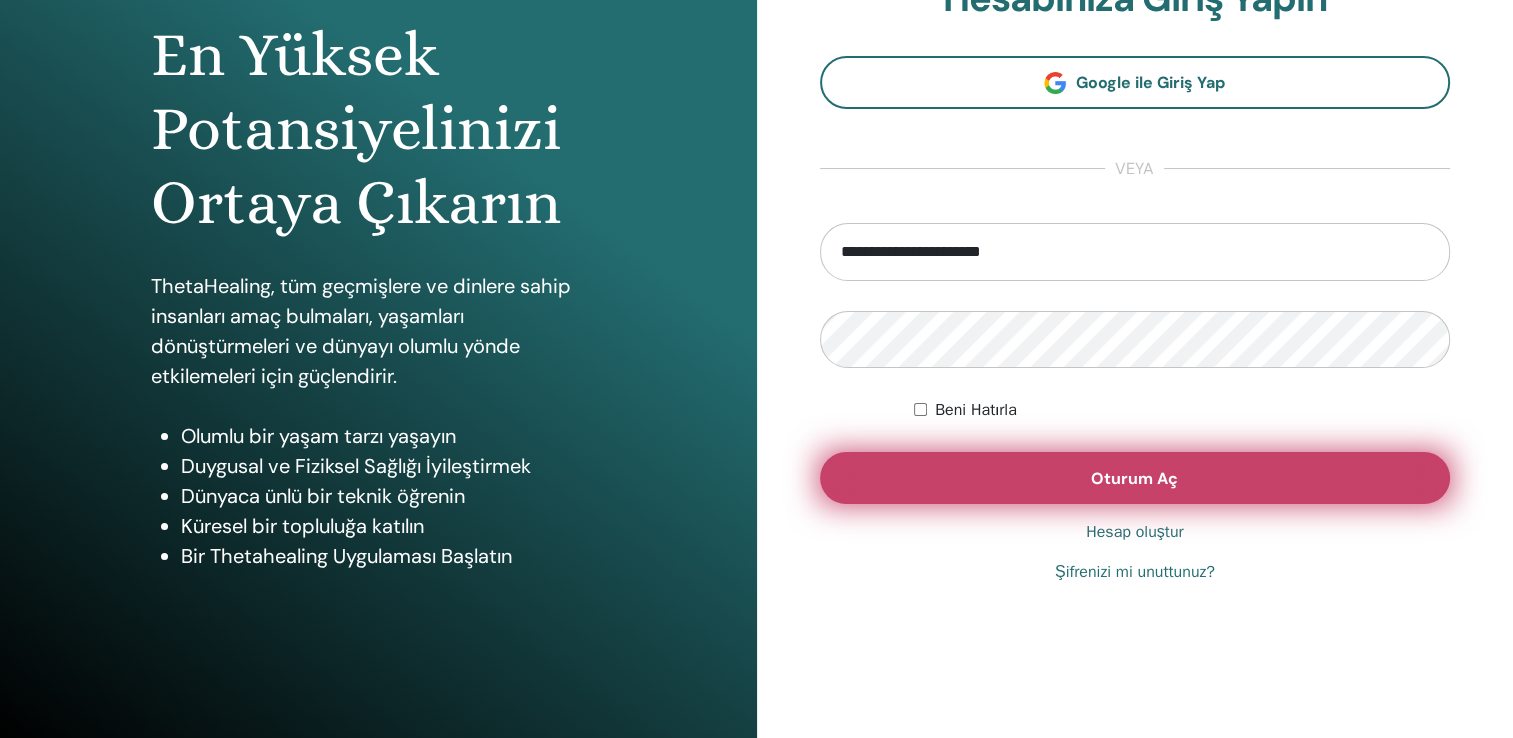 click on "Oturum Aç" at bounding box center [1135, 478] 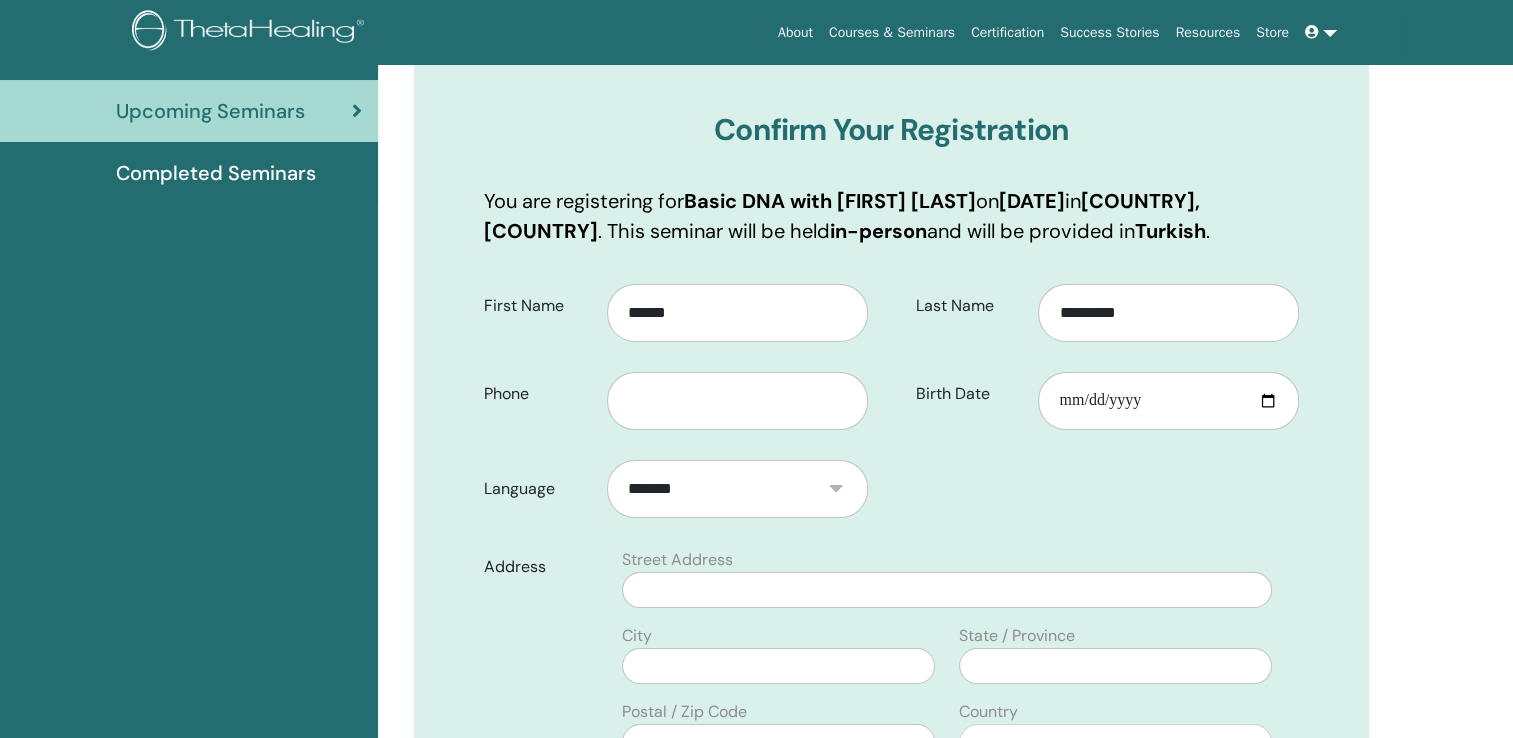 scroll, scrollTop: 248, scrollLeft: 0, axis: vertical 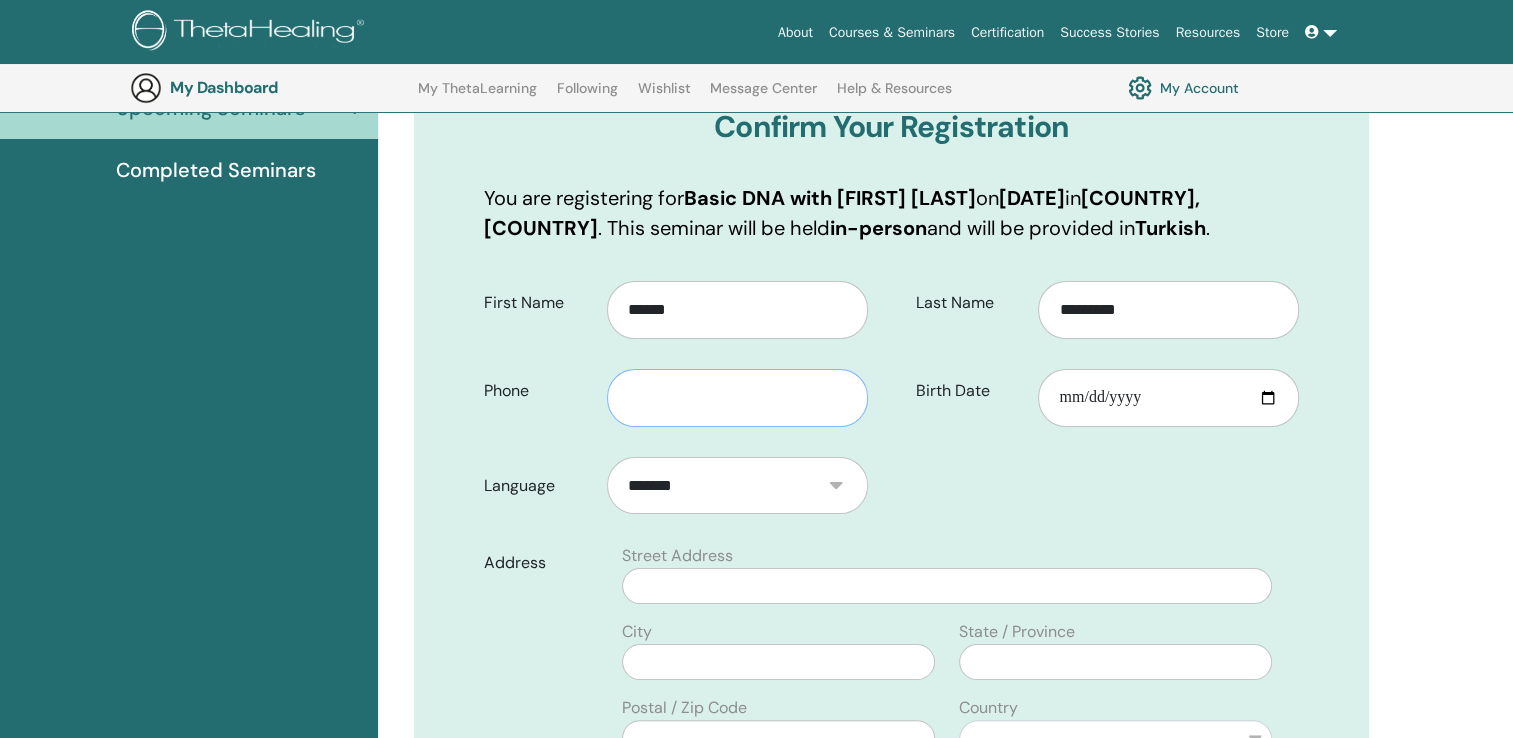 click at bounding box center [737, 398] 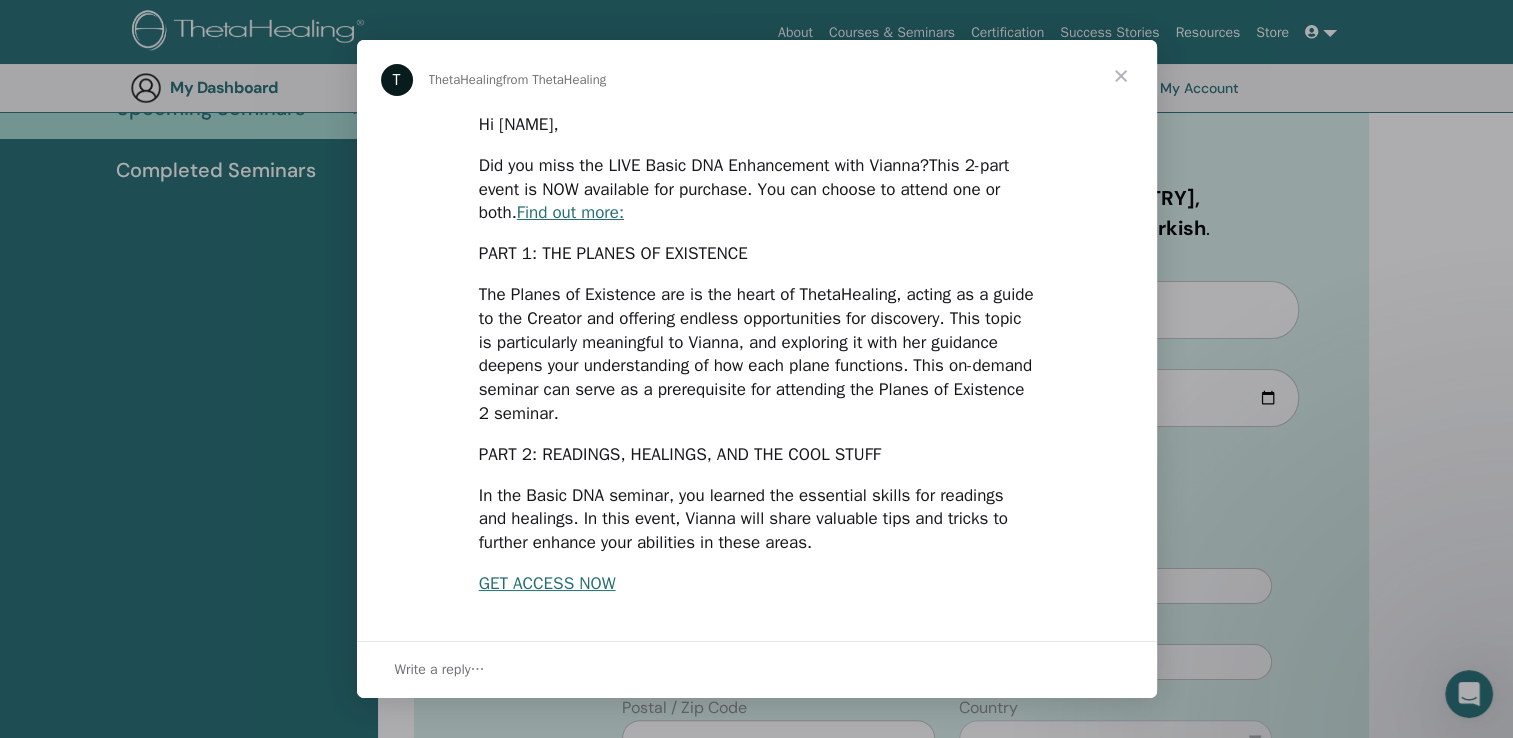 scroll, scrollTop: 0, scrollLeft: 0, axis: both 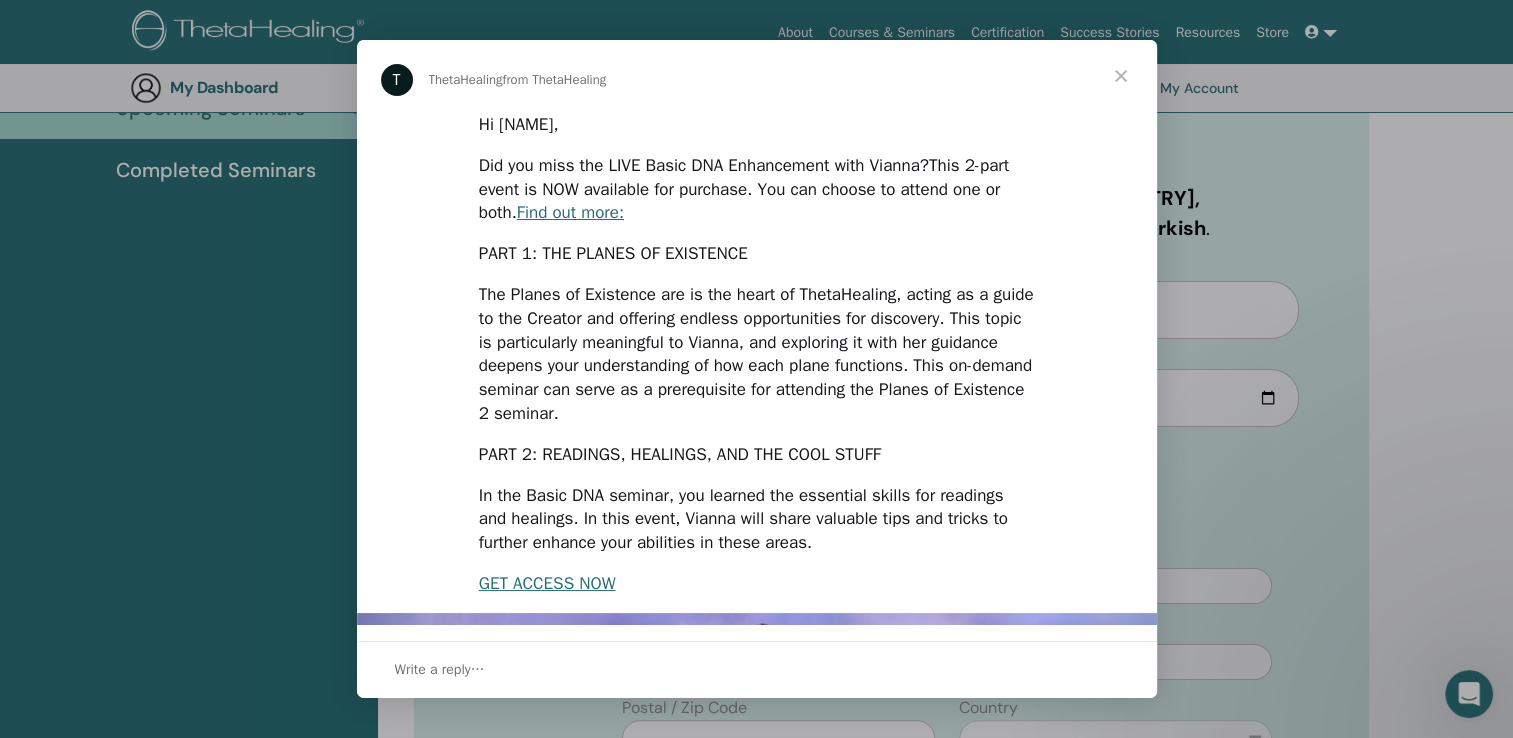 click at bounding box center (1121, 76) 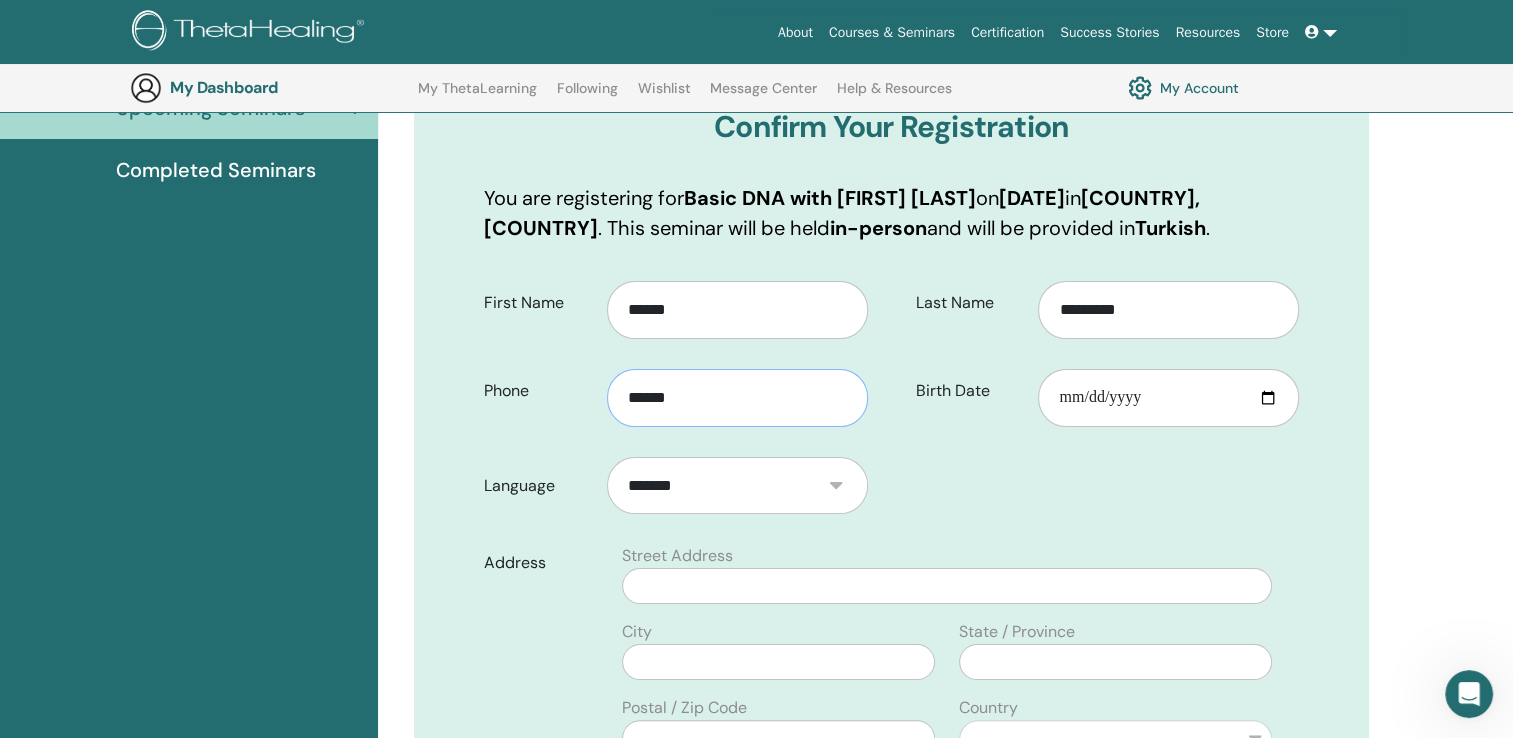 click on "******" at bounding box center [737, 398] 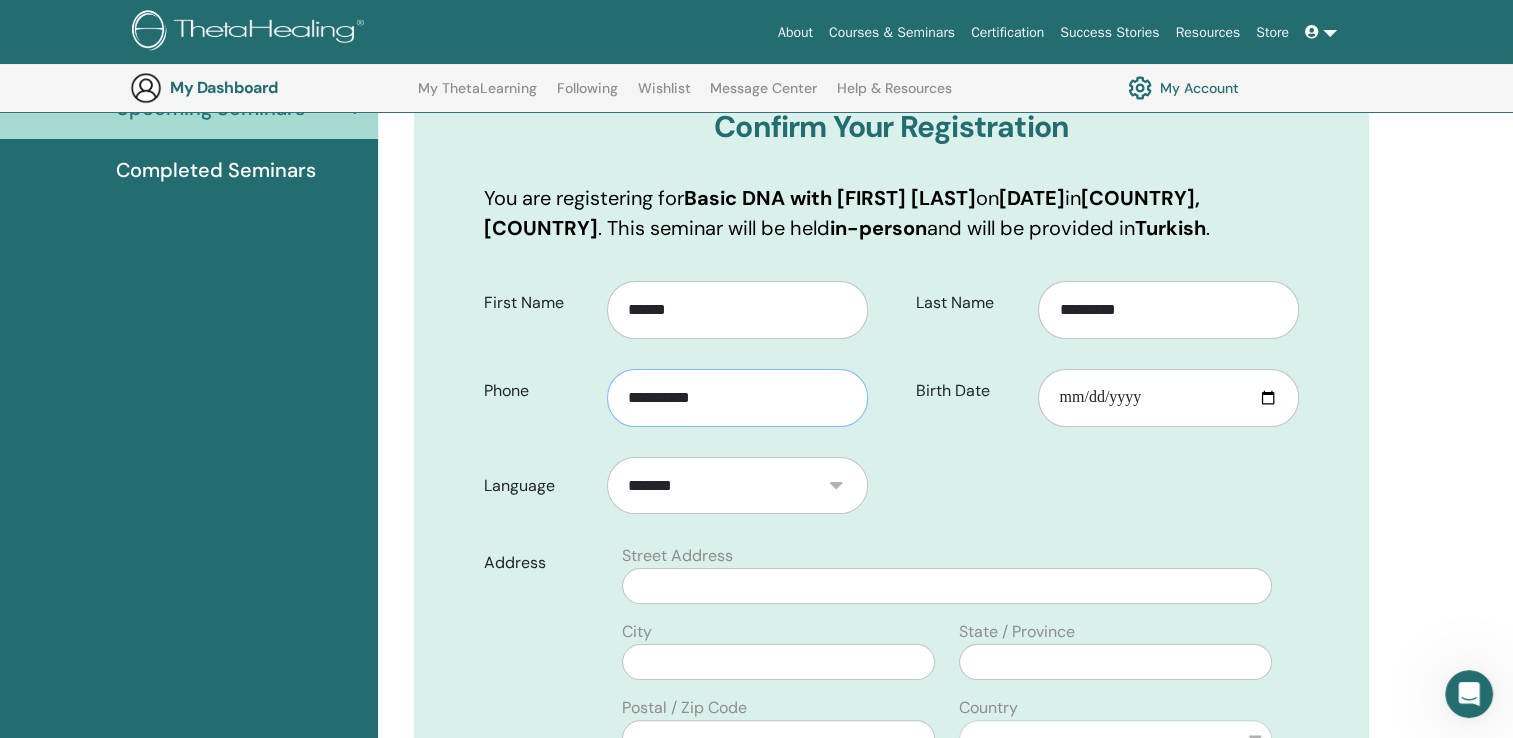 click on "**********" at bounding box center (737, 398) 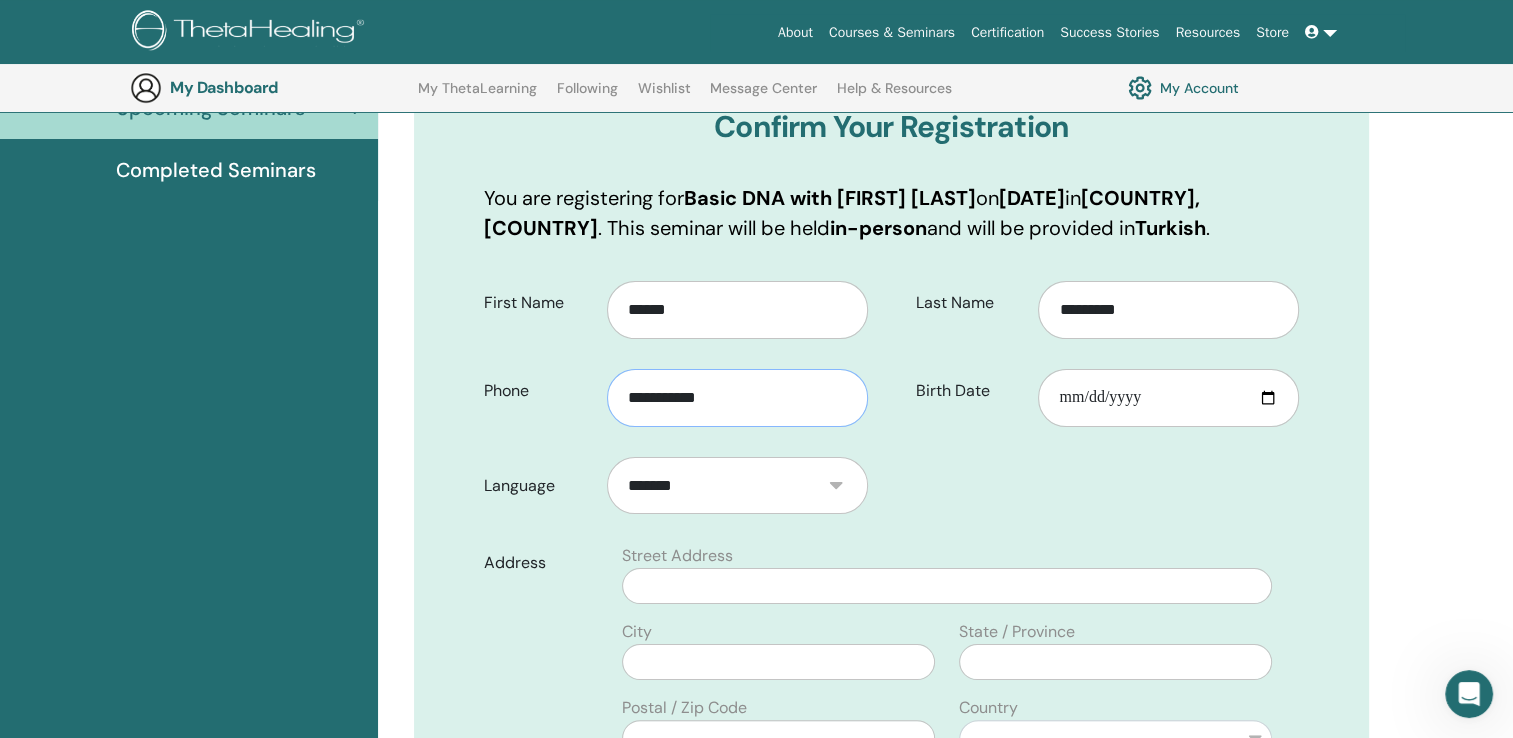 type on "**********" 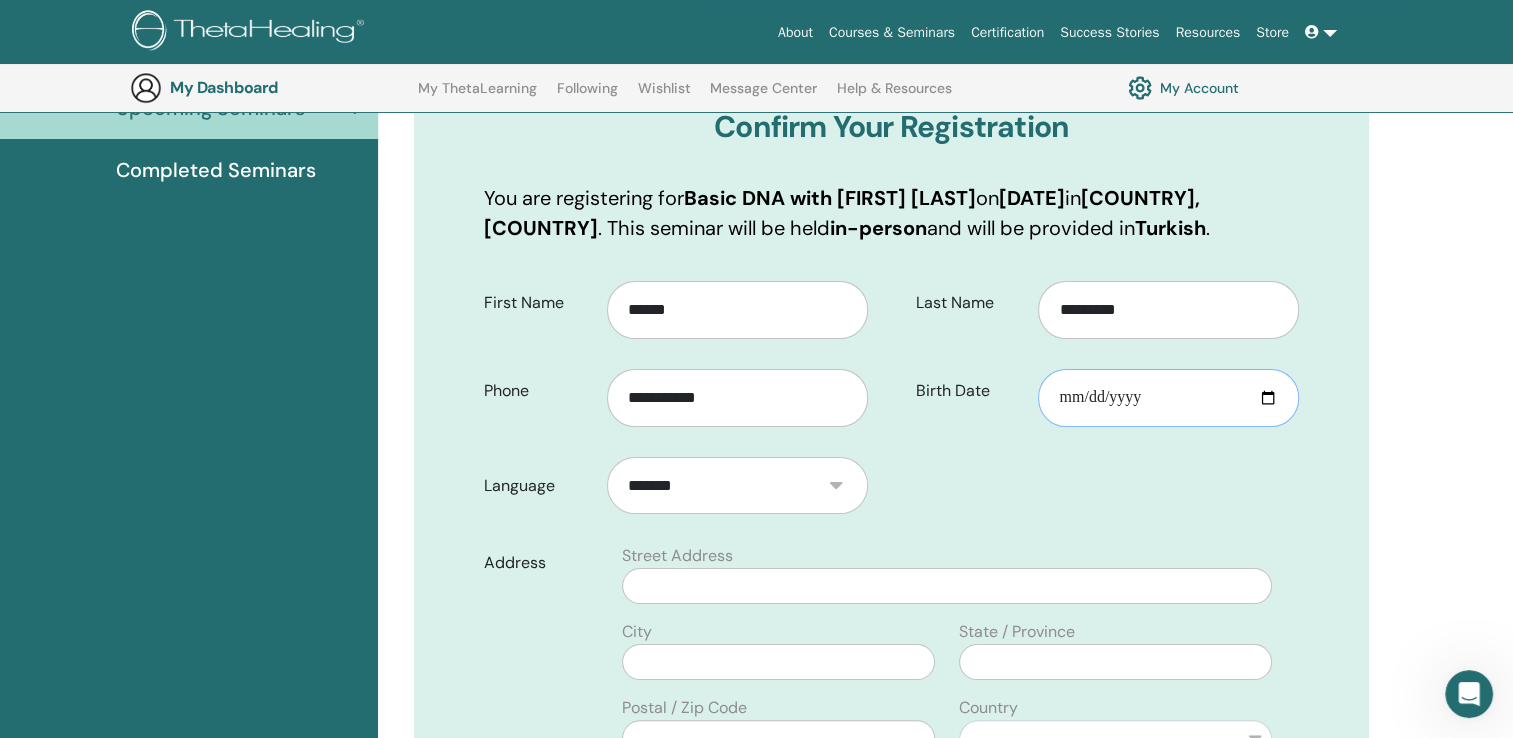 click on "Birth Date" at bounding box center (1168, 398) 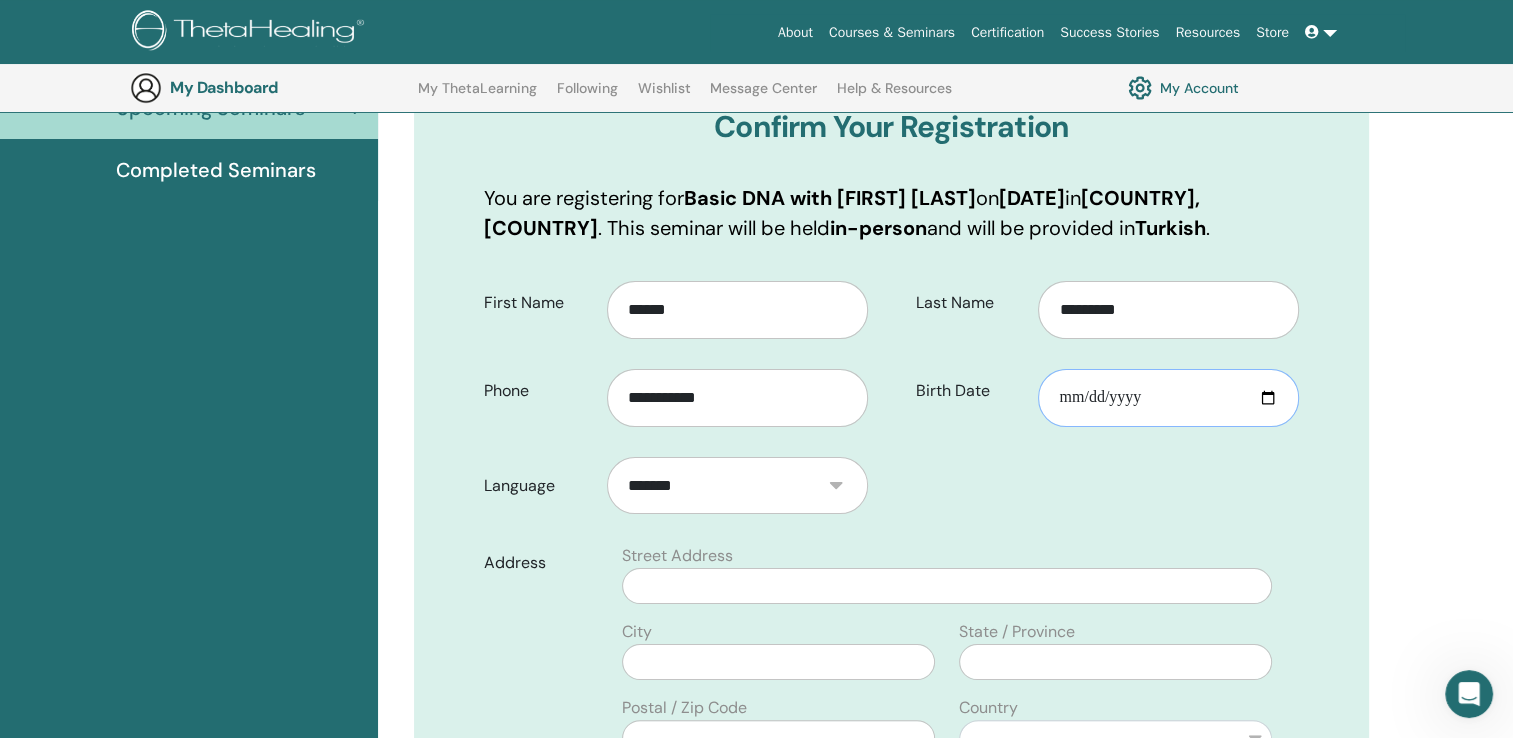 click on "Birth Date" at bounding box center [1168, 398] 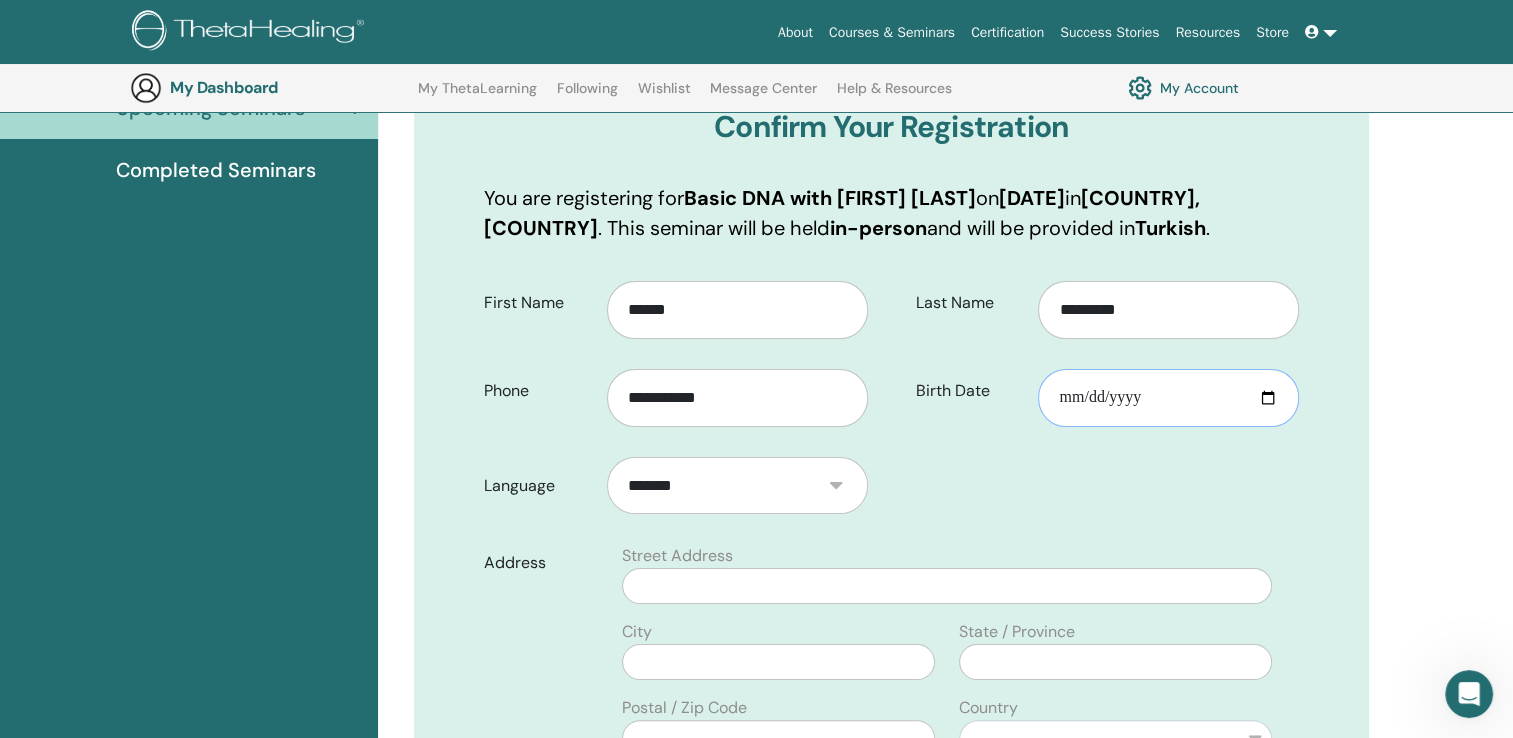 type on "**********" 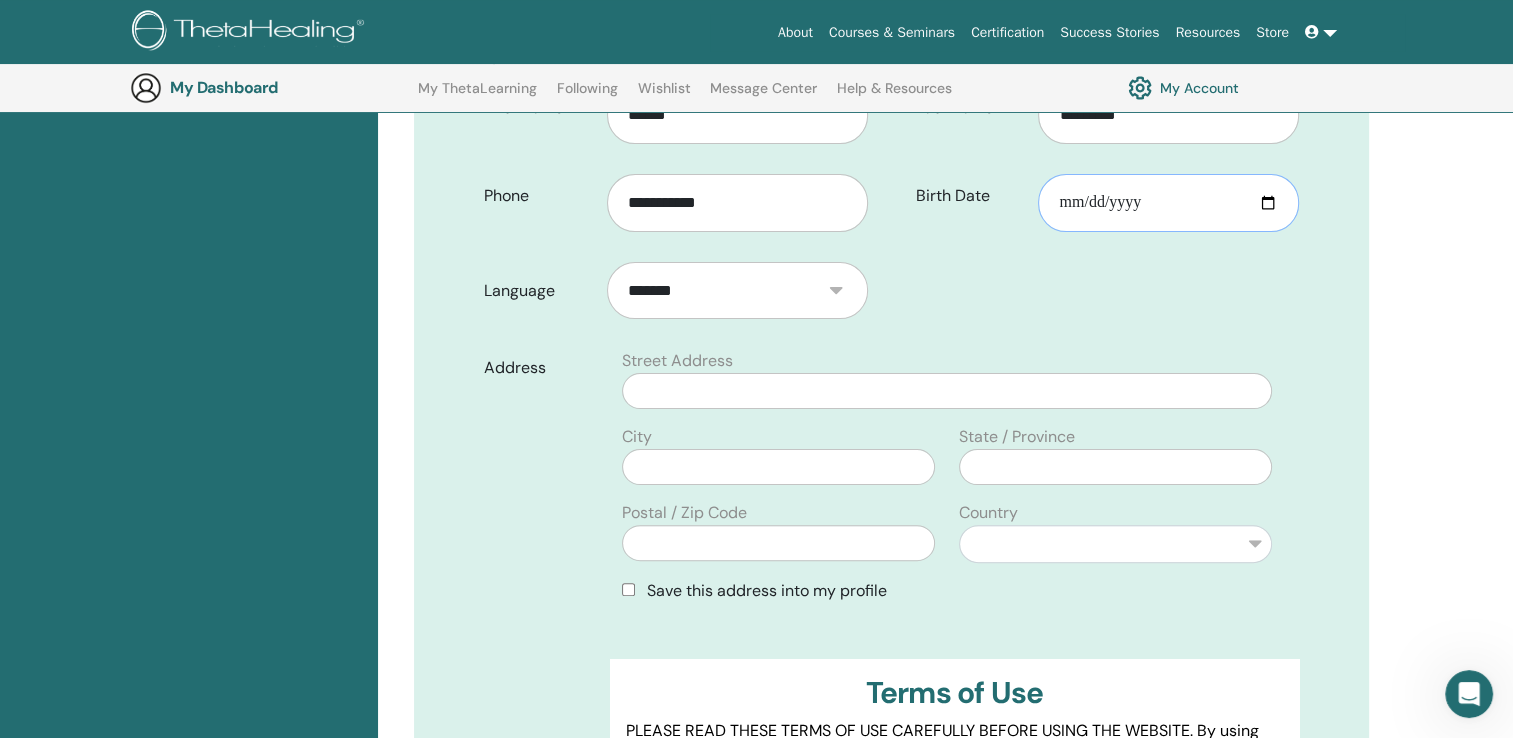 scroll, scrollTop: 448, scrollLeft: 0, axis: vertical 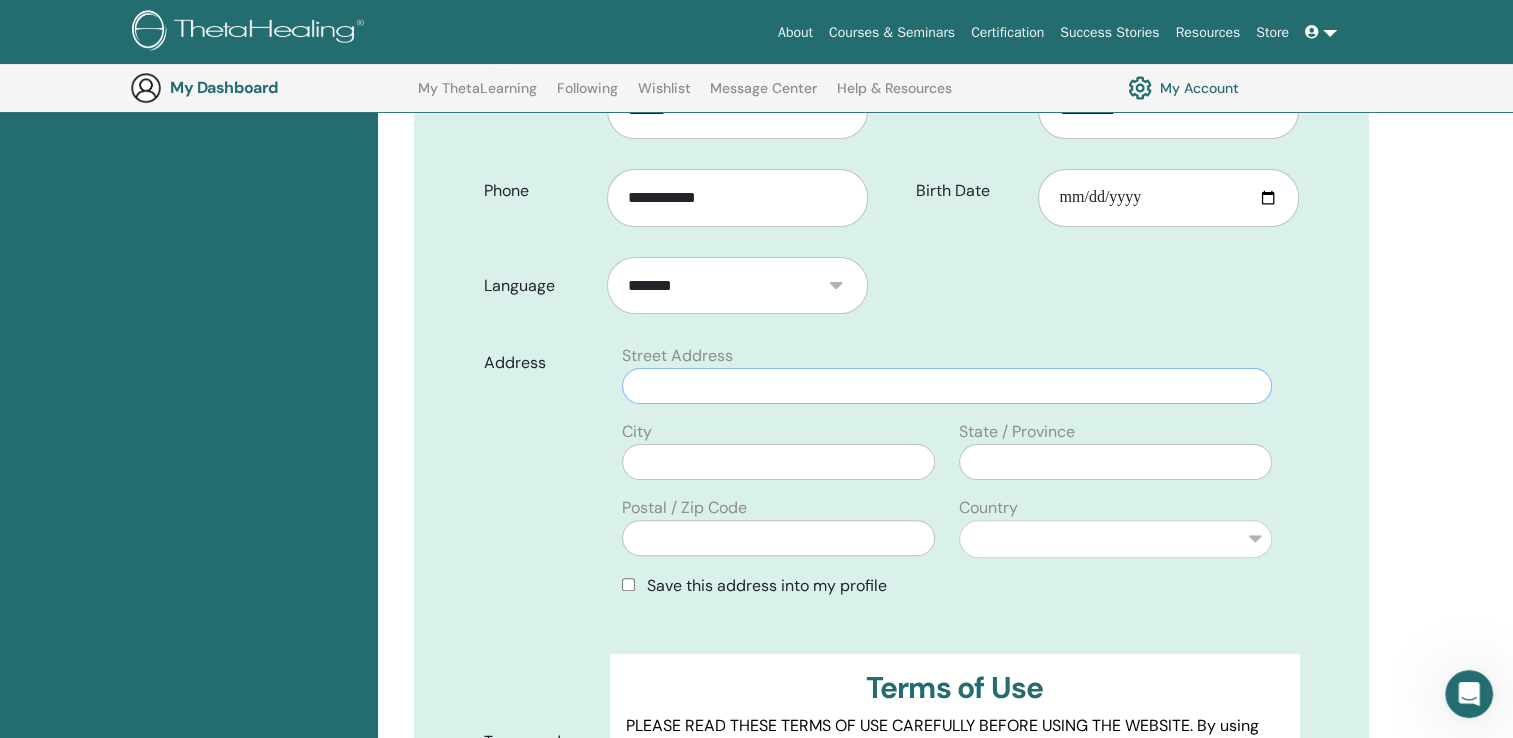 click at bounding box center [947, 386] 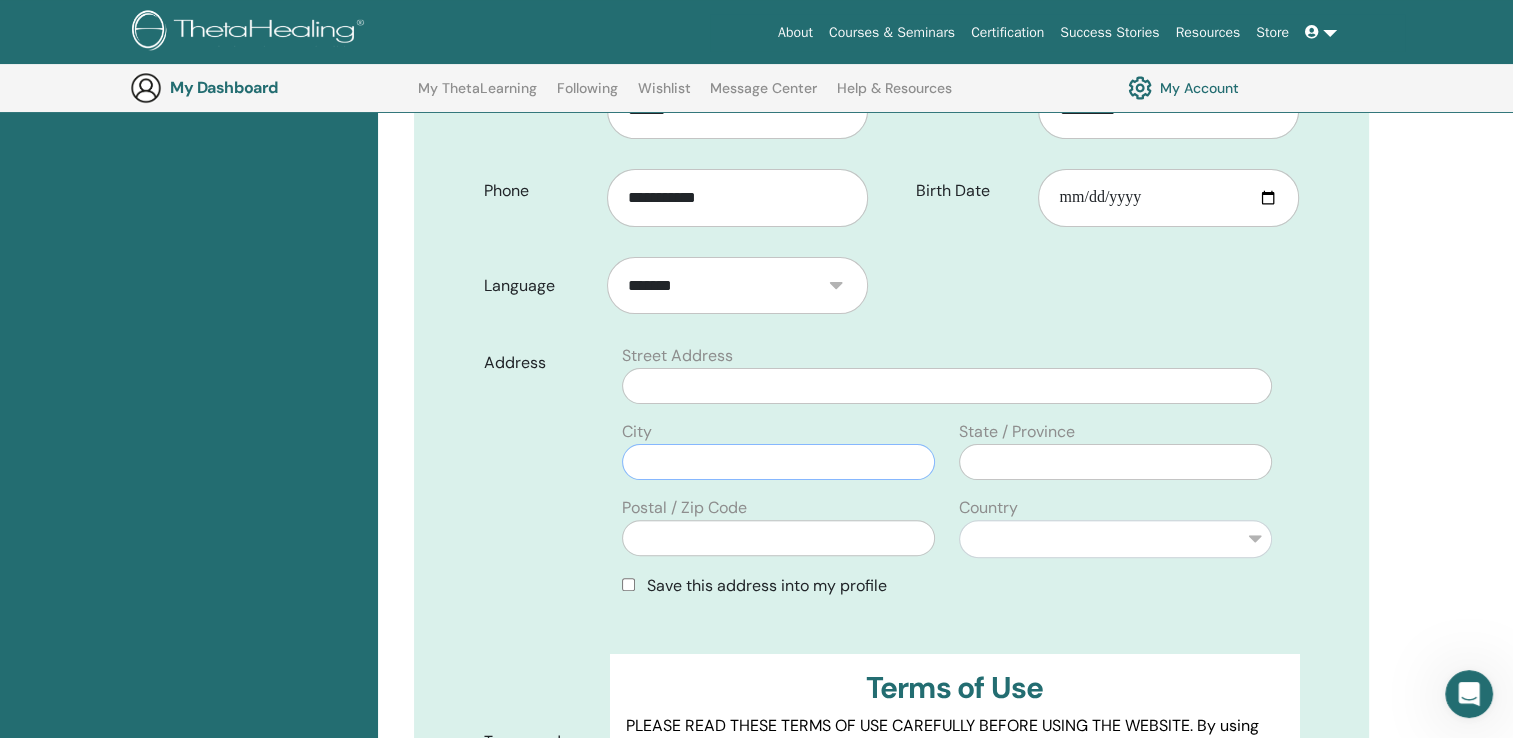 click at bounding box center (778, 462) 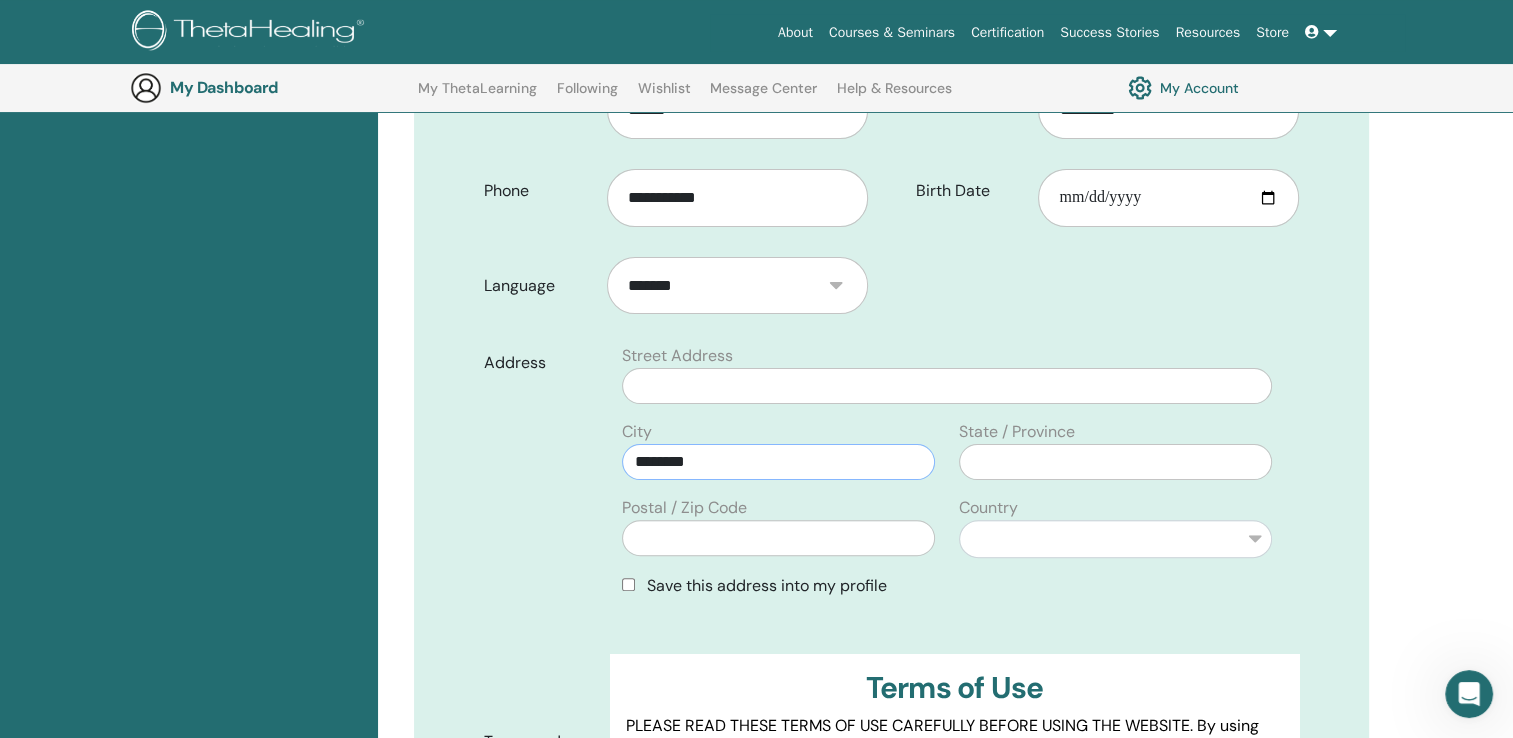 type on "********" 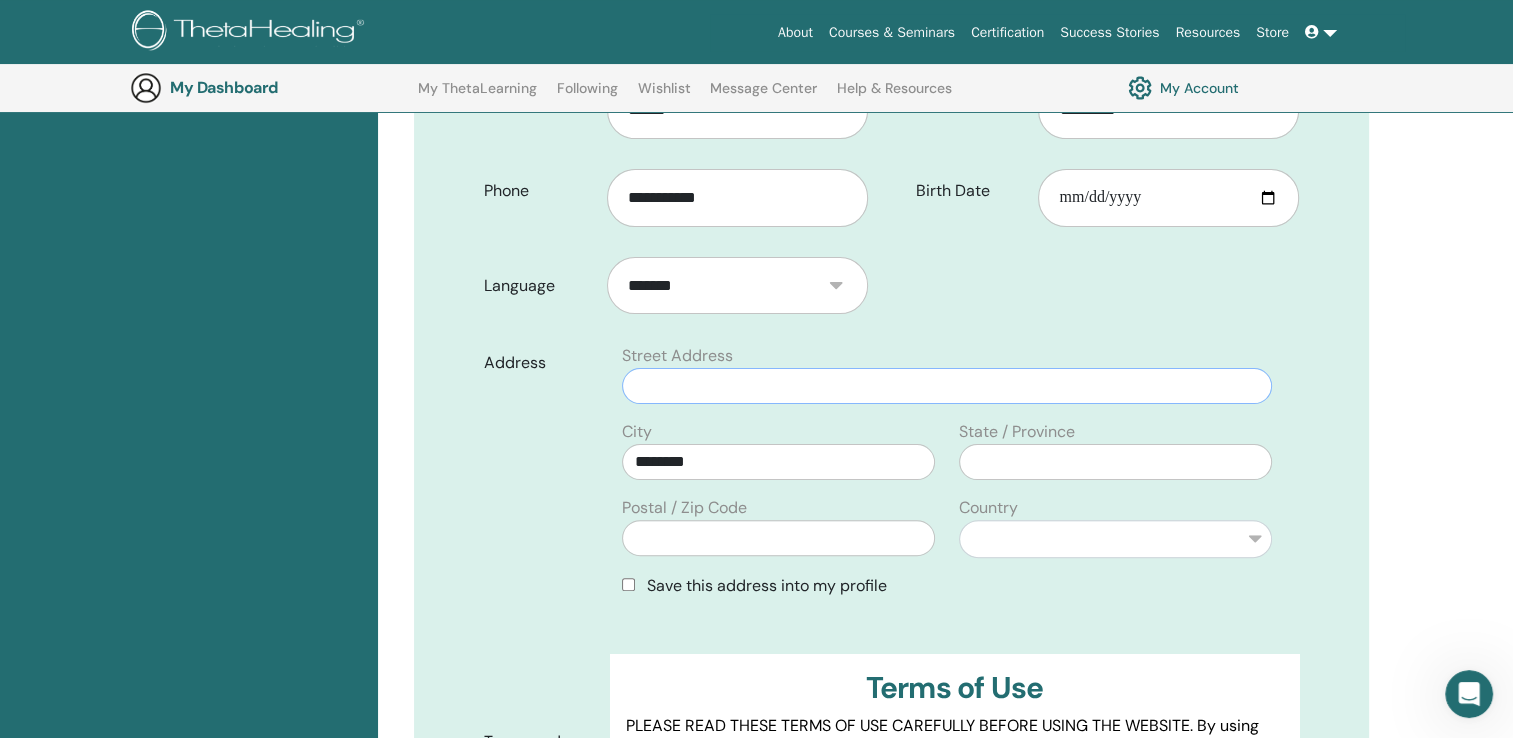 click at bounding box center [947, 386] 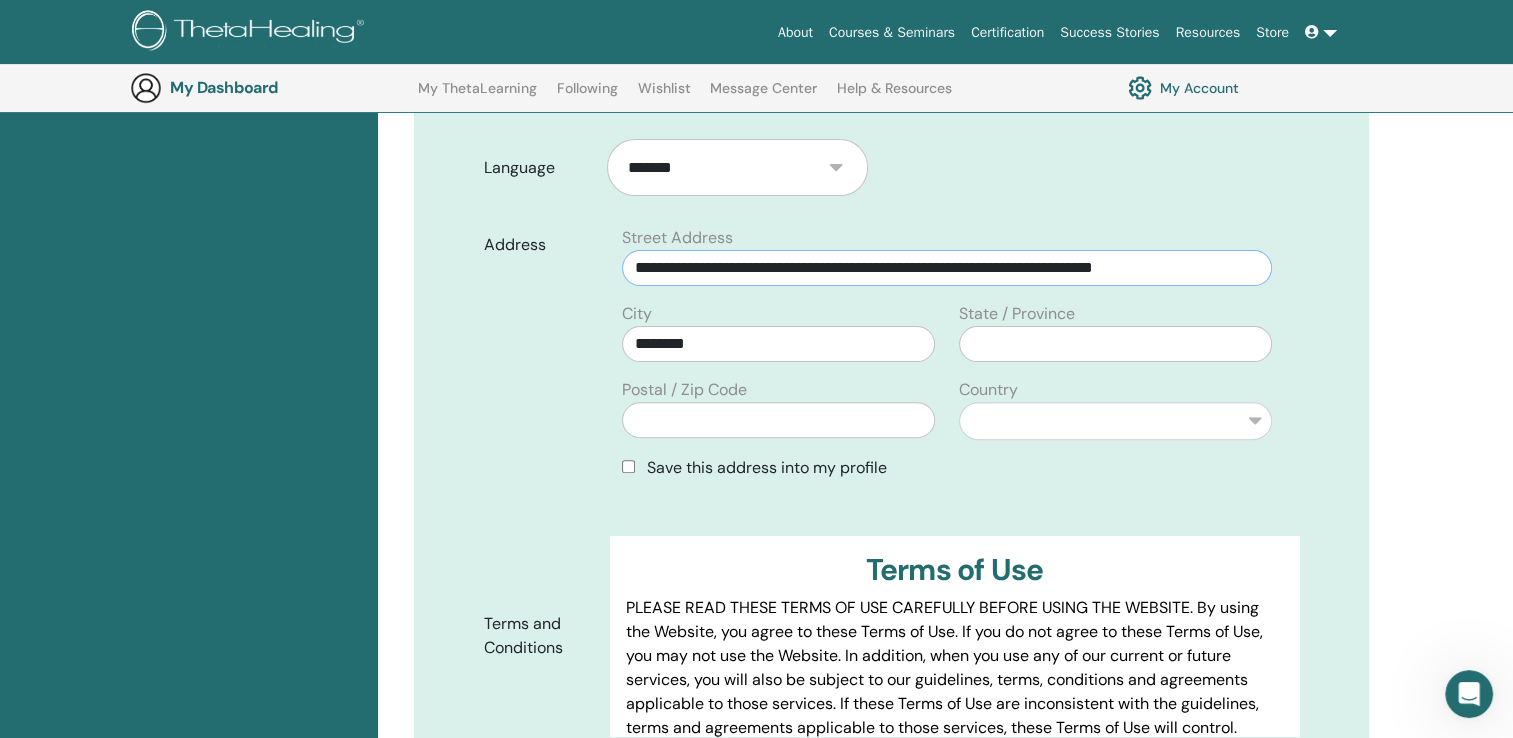 scroll, scrollTop: 548, scrollLeft: 0, axis: vertical 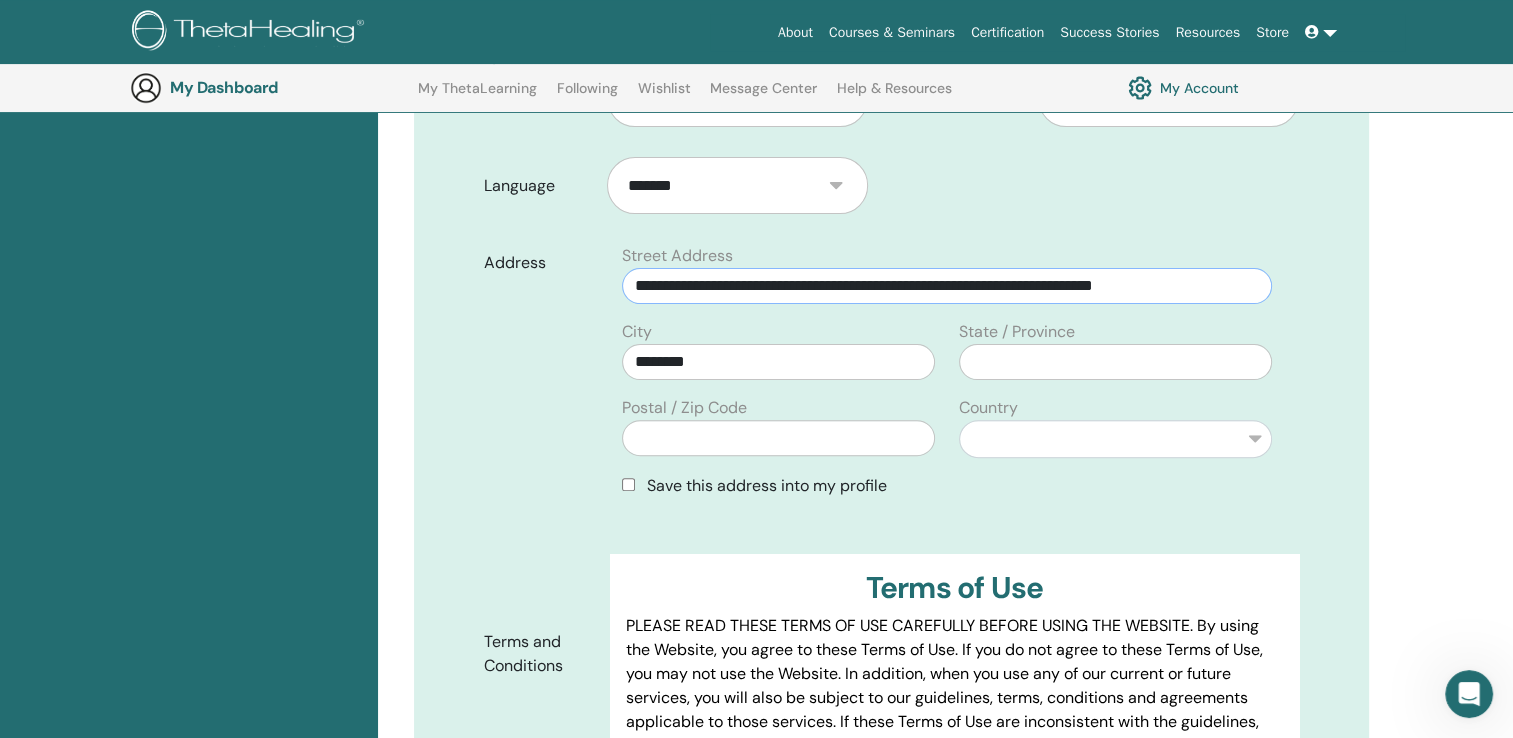 type on "**********" 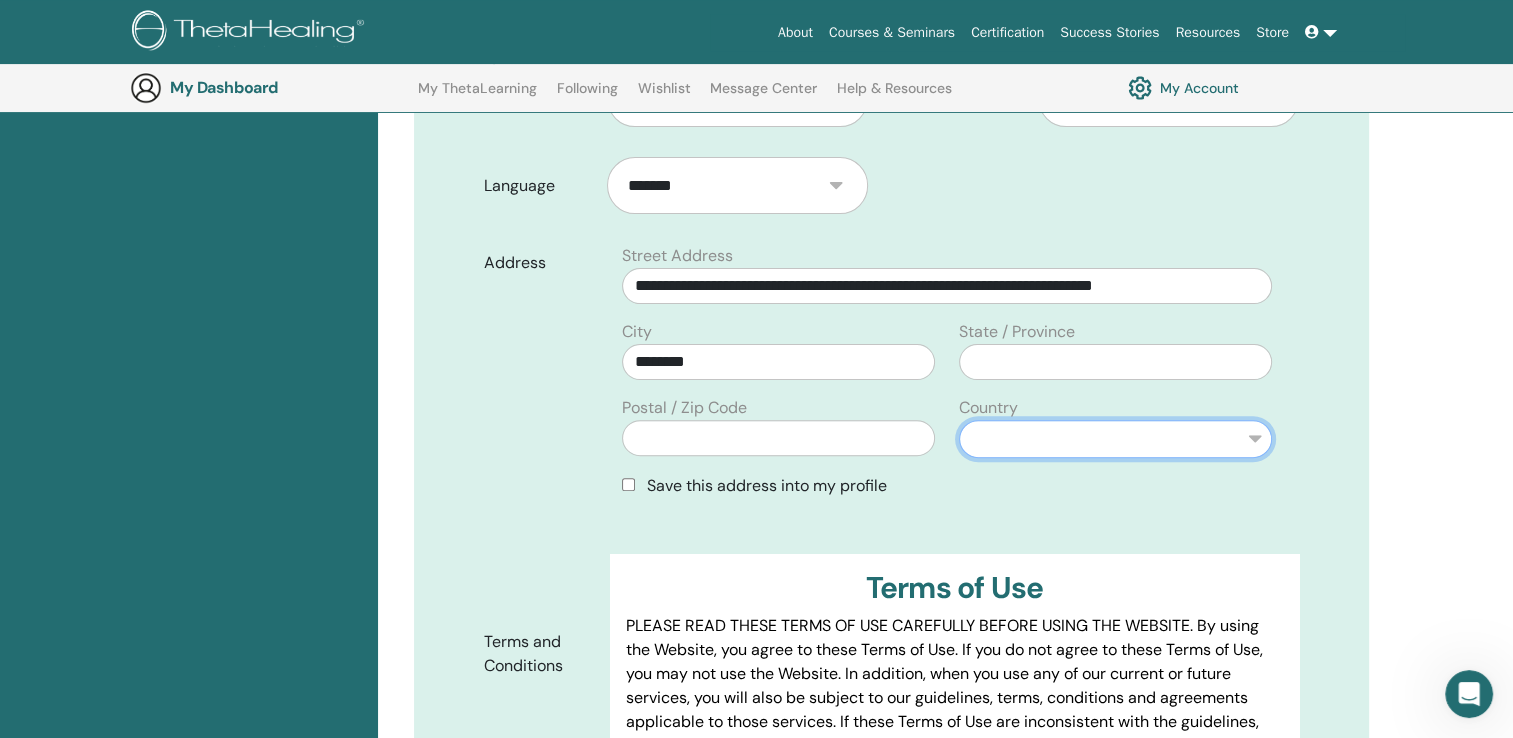 click on "**********" at bounding box center [1115, 439] 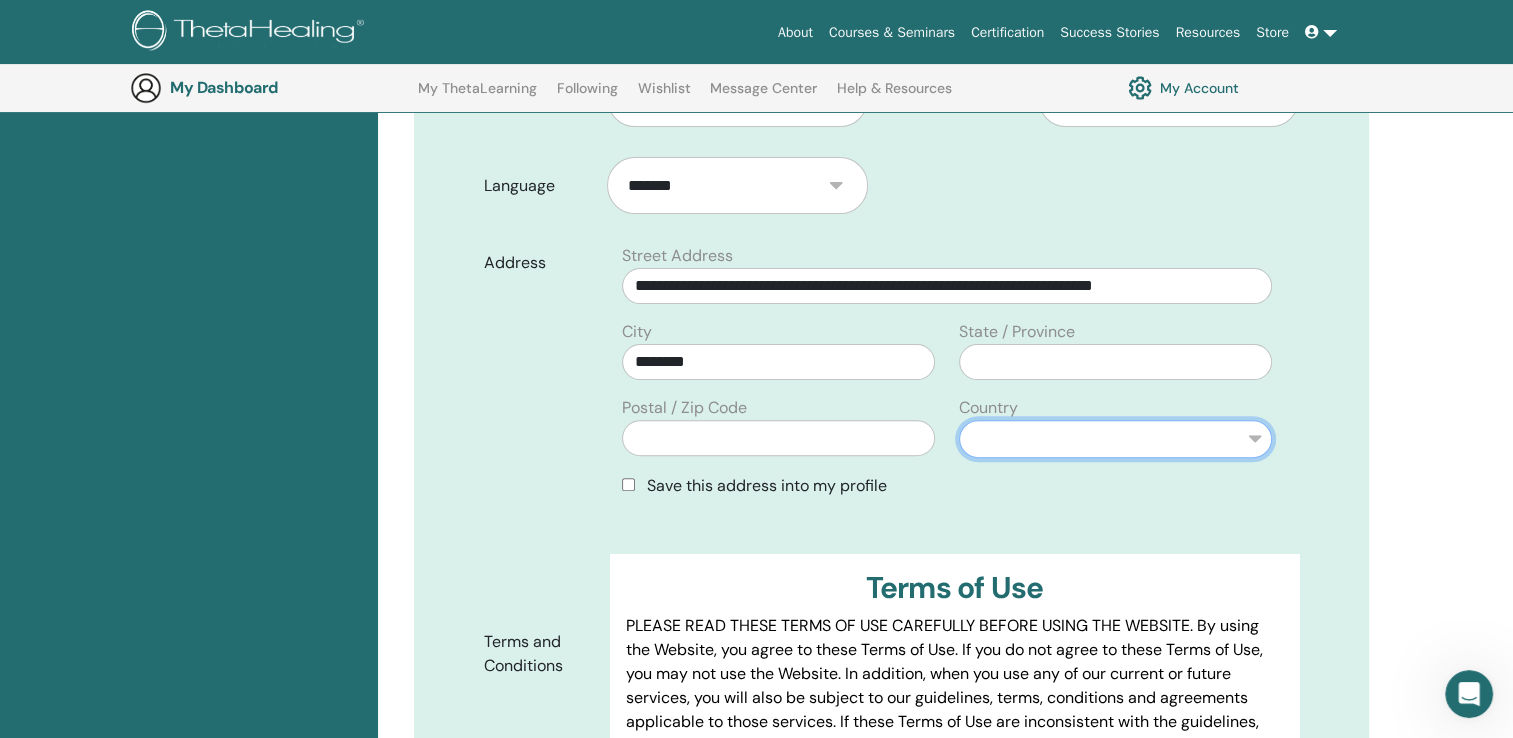 select on "***" 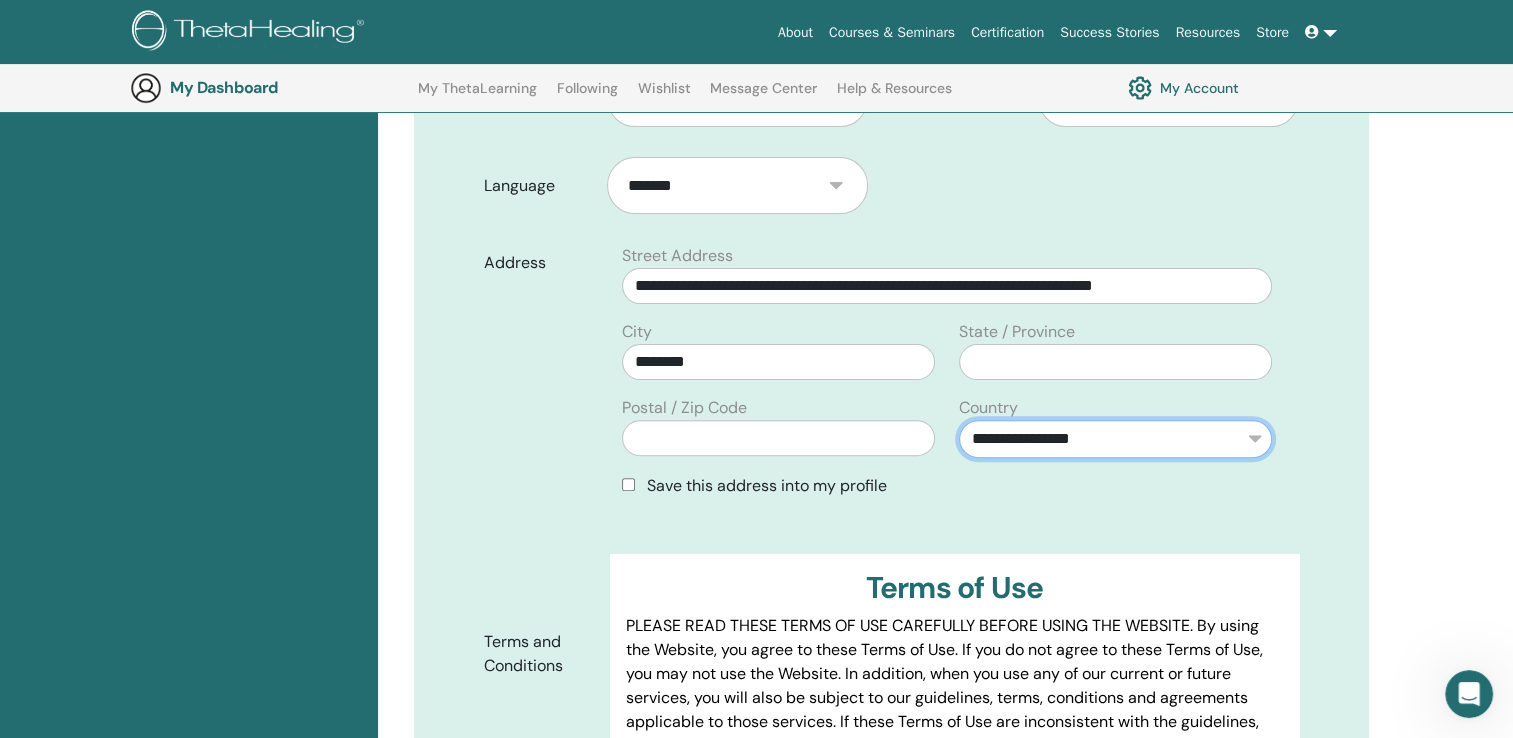 click on "**********" at bounding box center [1115, 439] 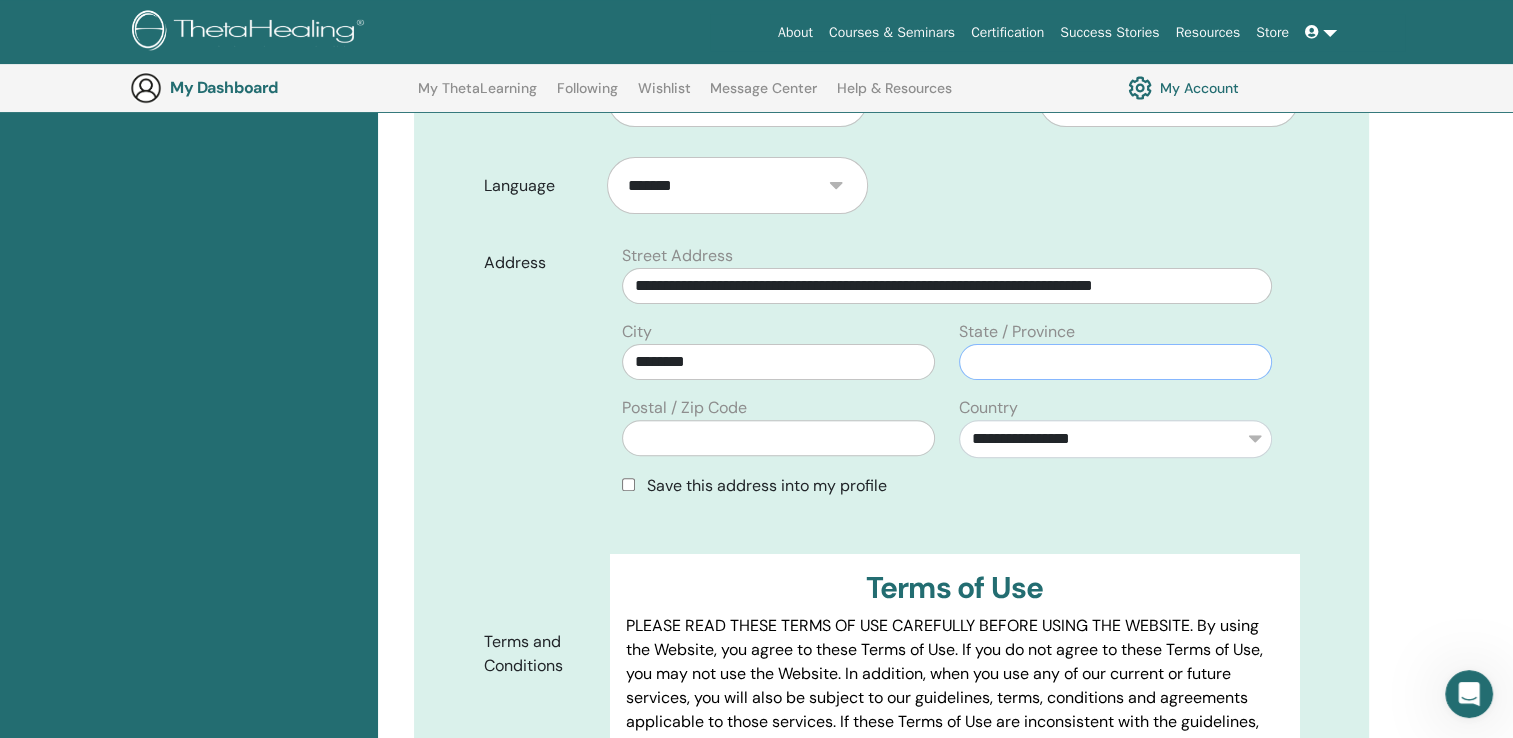 click at bounding box center (1115, 362) 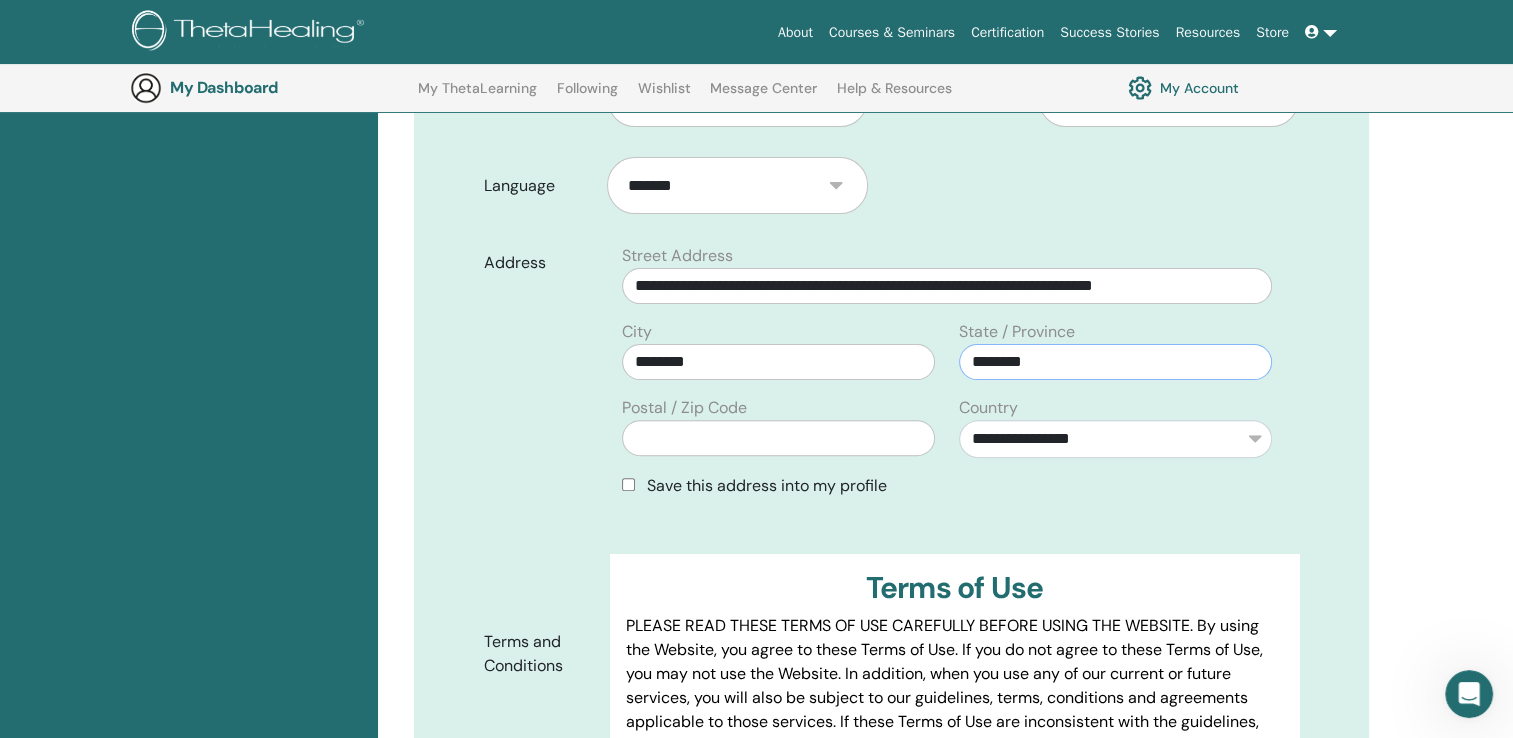 drag, startPoint x: 1106, startPoint y: 365, endPoint x: 877, endPoint y: 356, distance: 229.17679 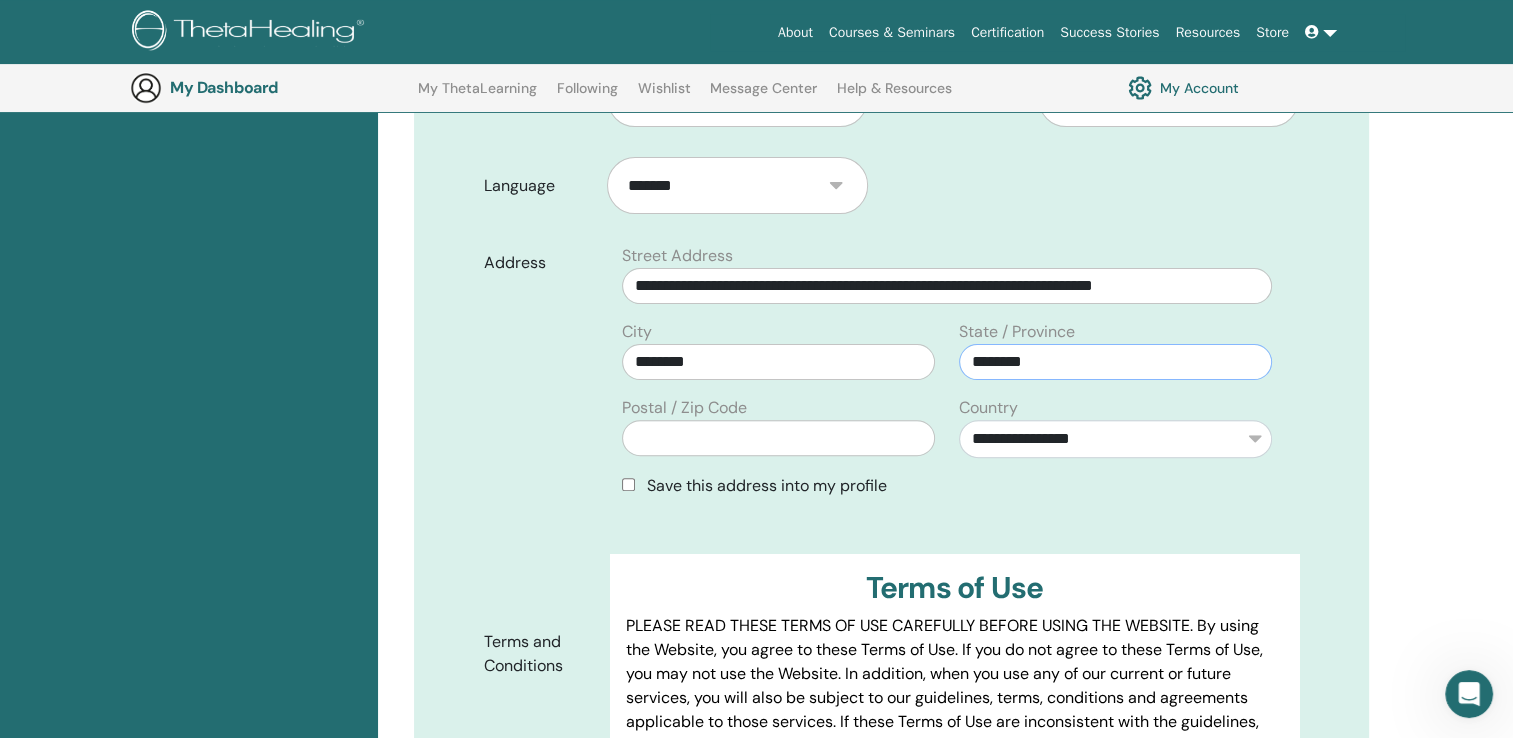 click on "**********" at bounding box center [947, 379] 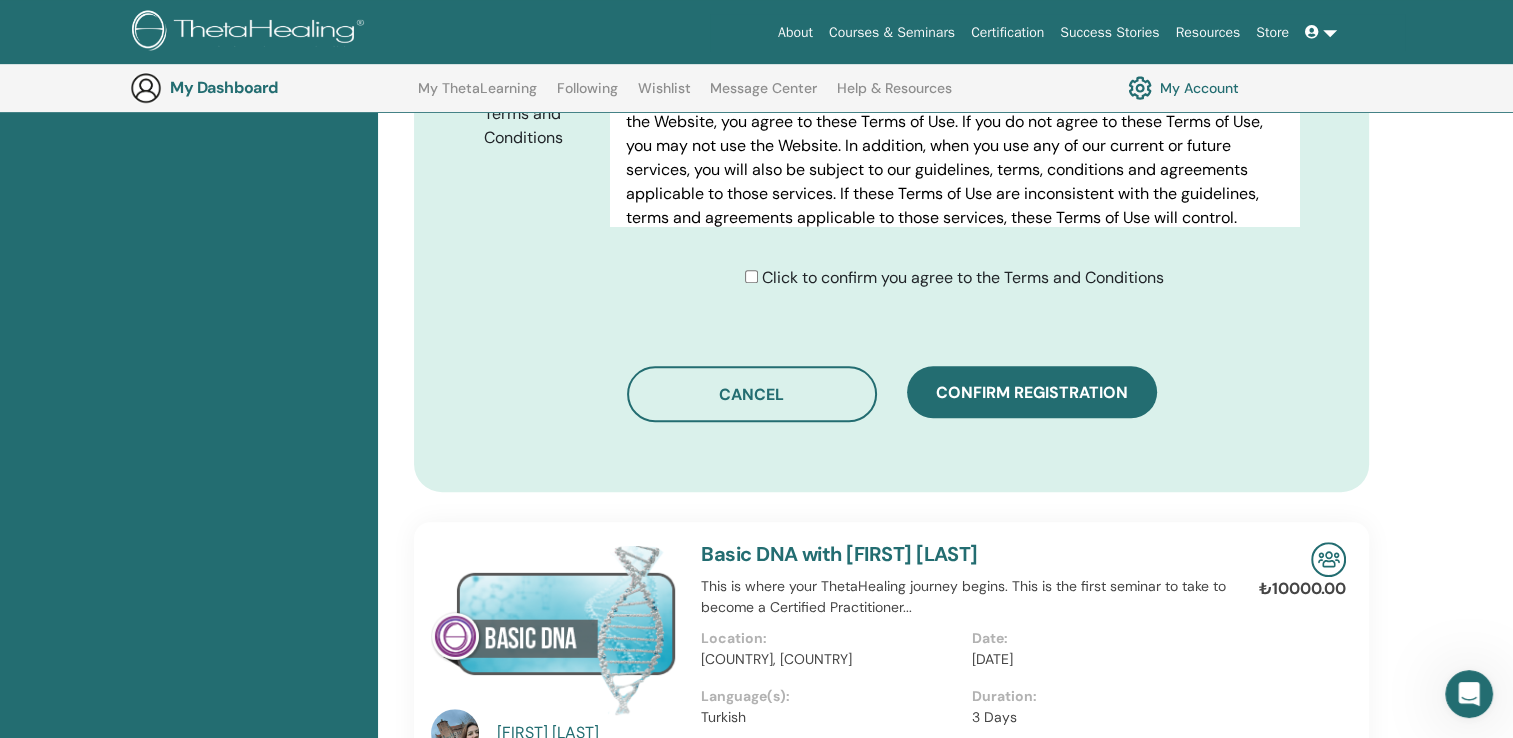 scroll, scrollTop: 1148, scrollLeft: 0, axis: vertical 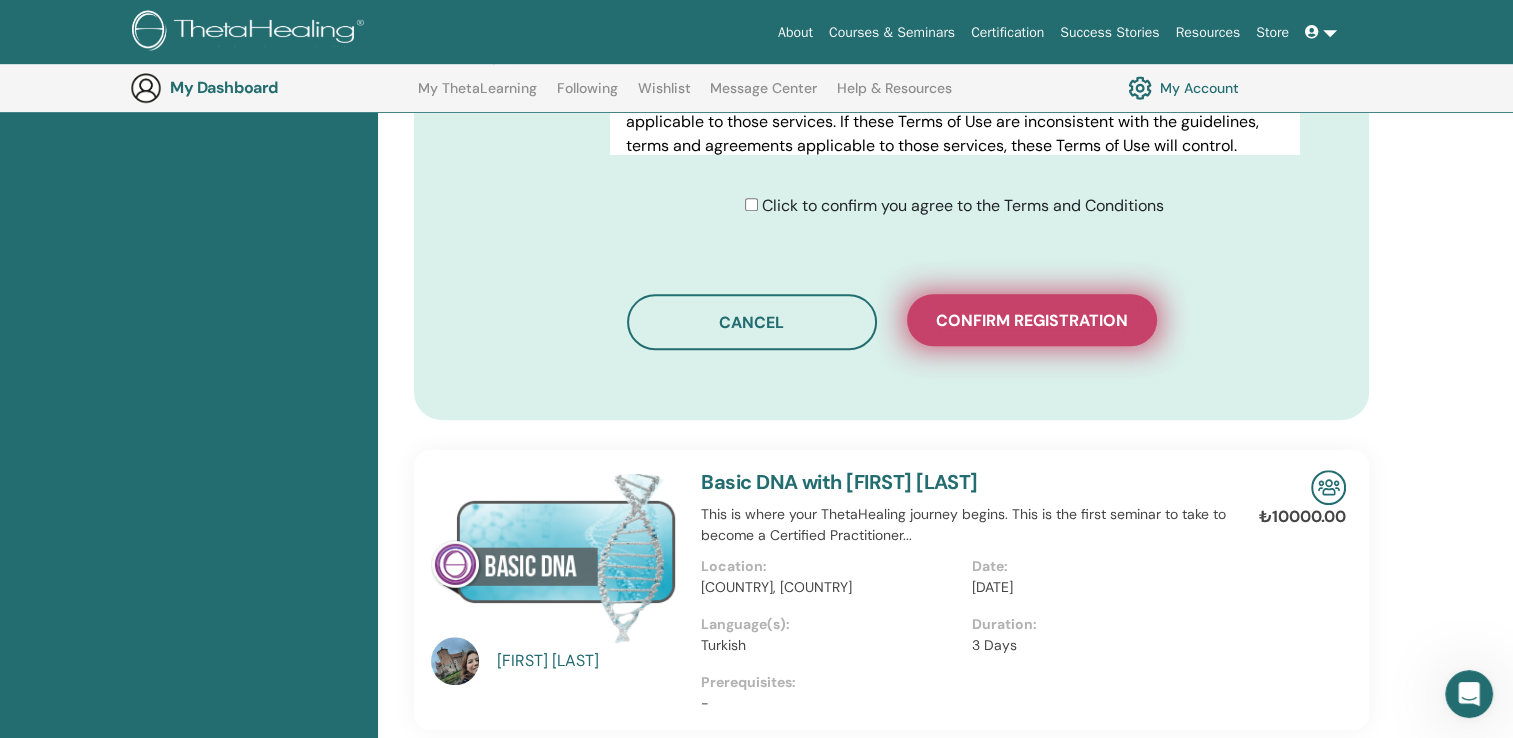 type on "********" 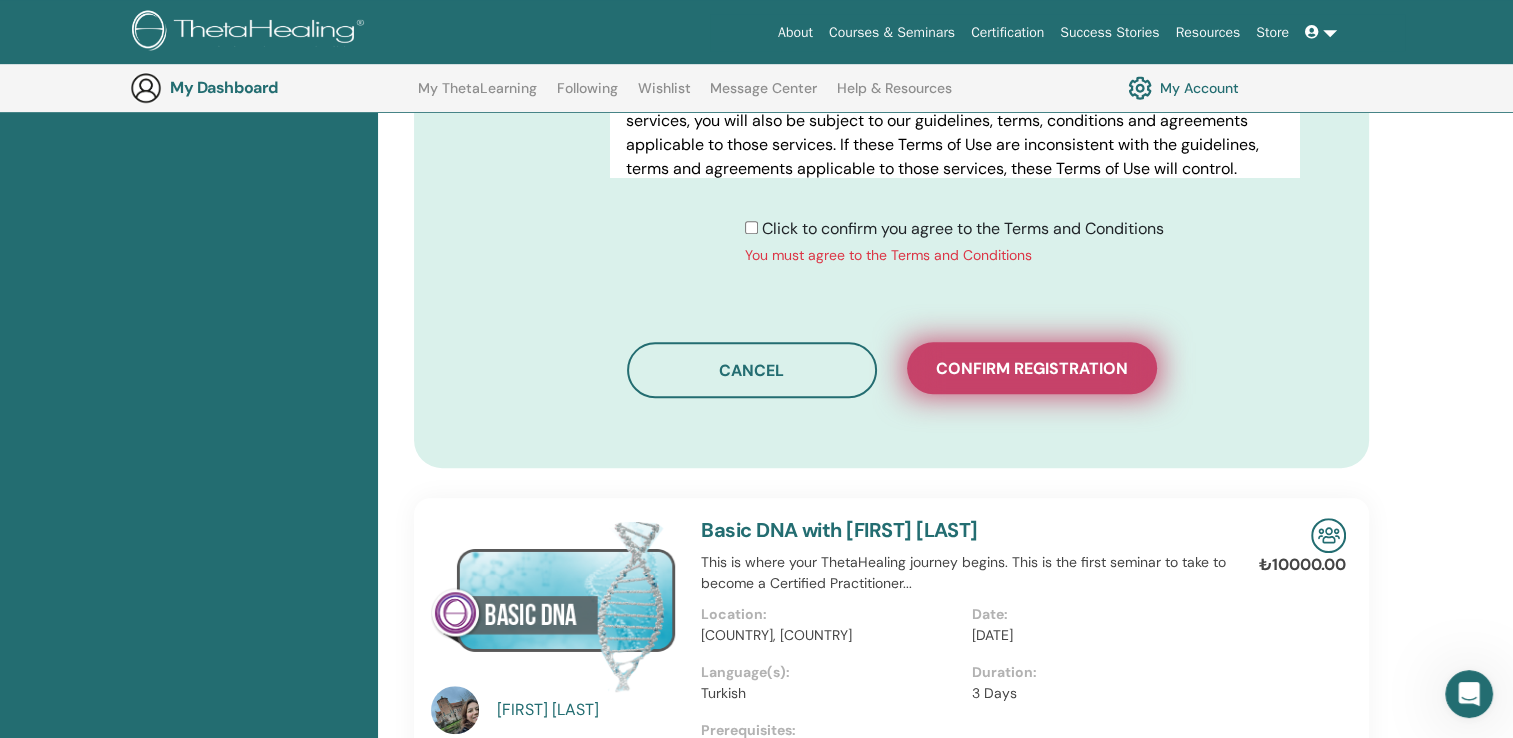 click on "Confirm registration" at bounding box center [1032, 368] 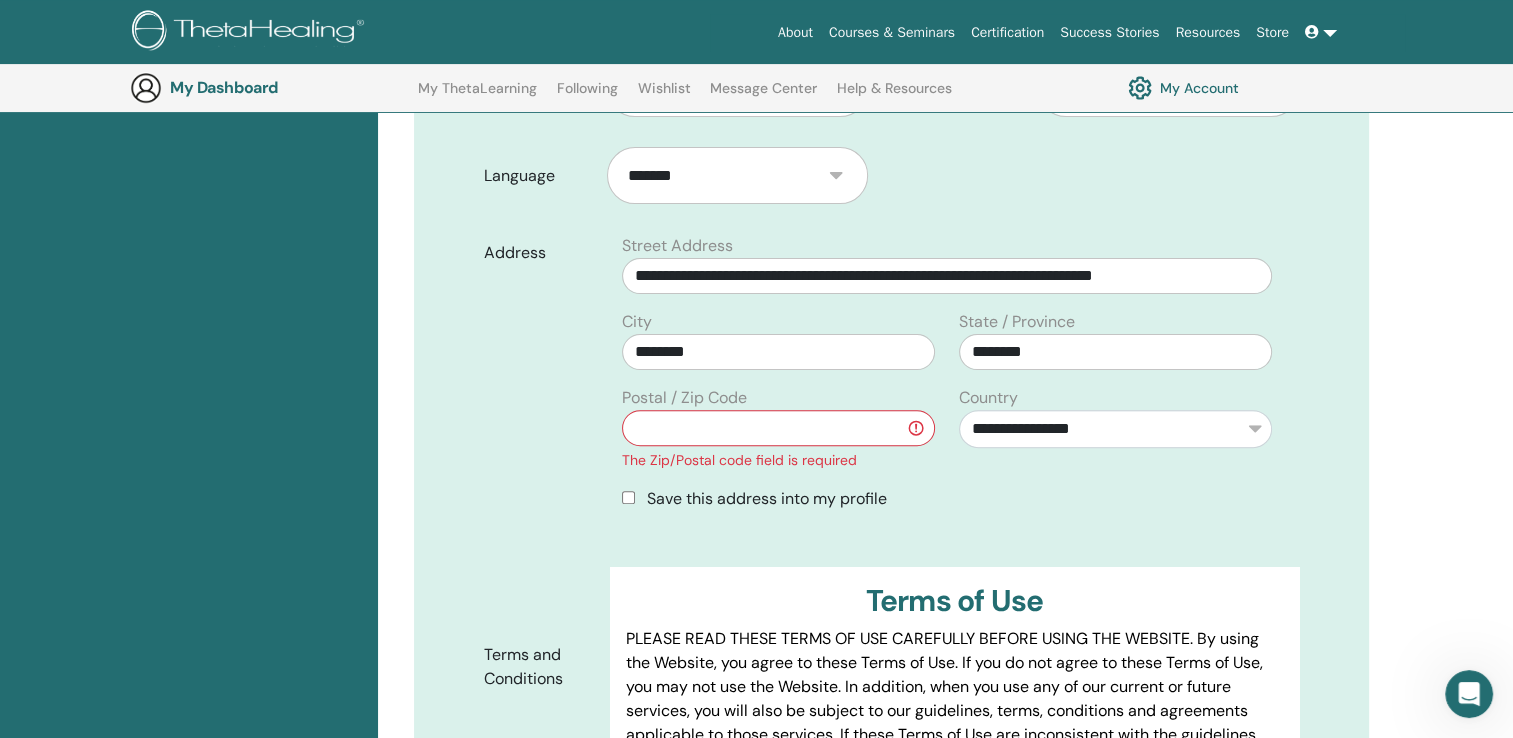 scroll, scrollTop: 548, scrollLeft: 0, axis: vertical 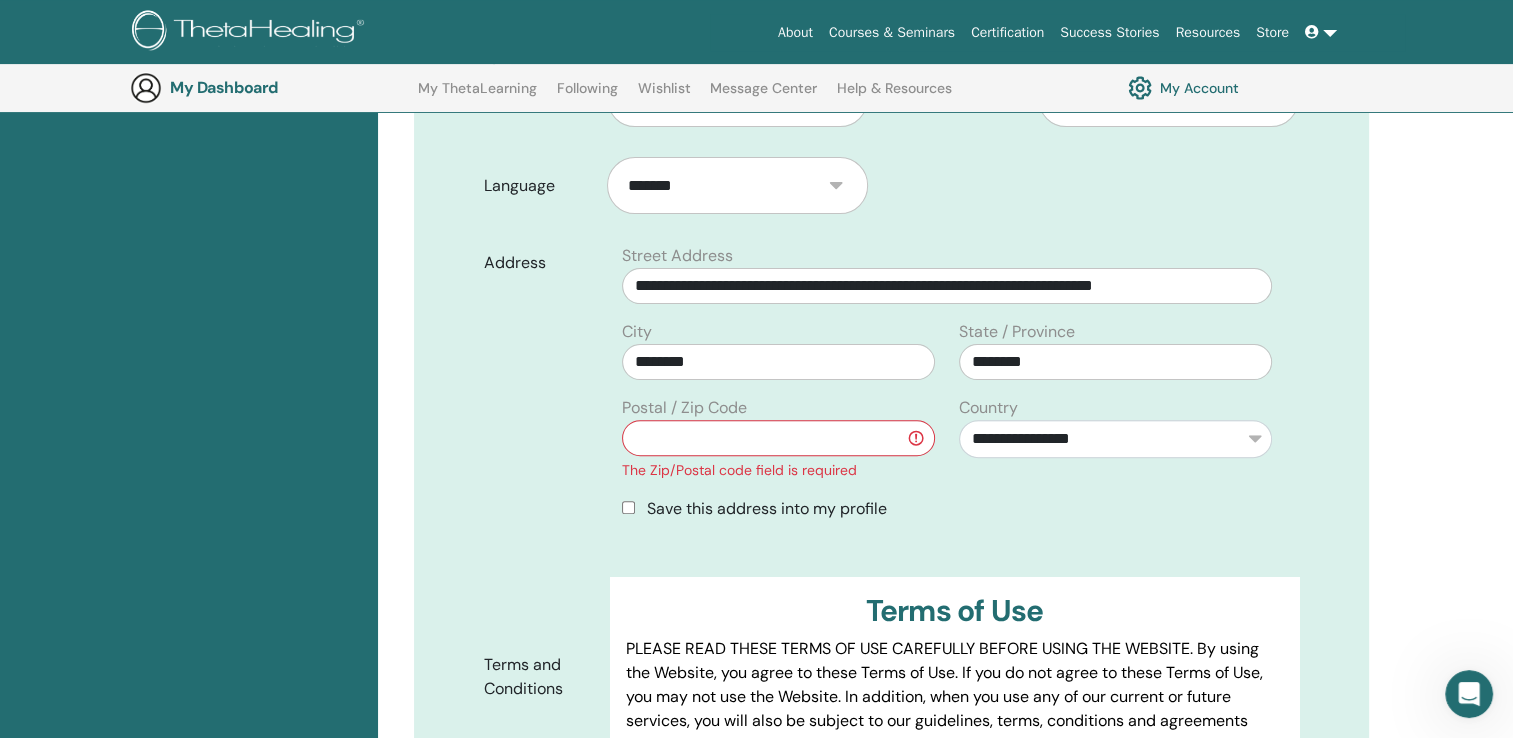 click at bounding box center [778, 438] 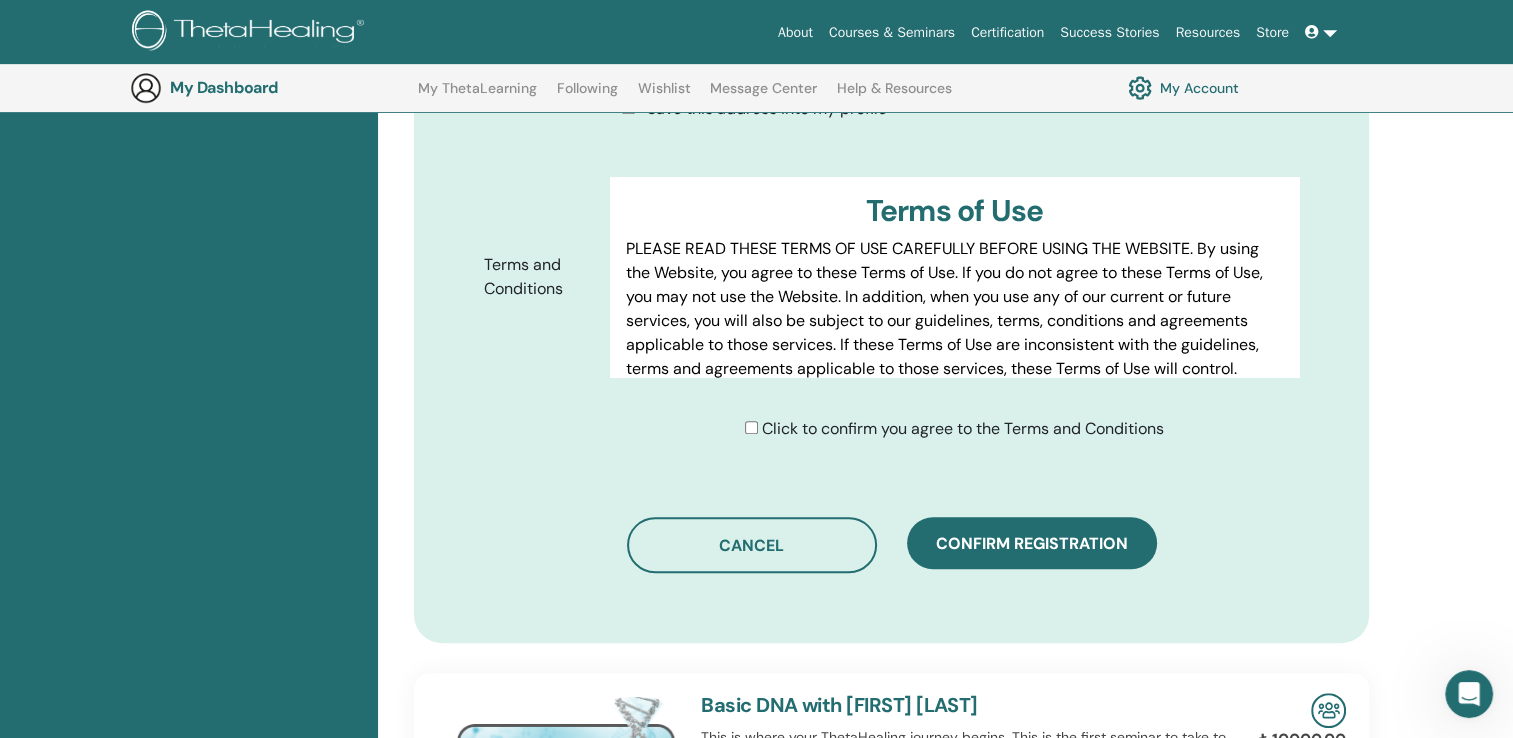scroll, scrollTop: 1148, scrollLeft: 0, axis: vertical 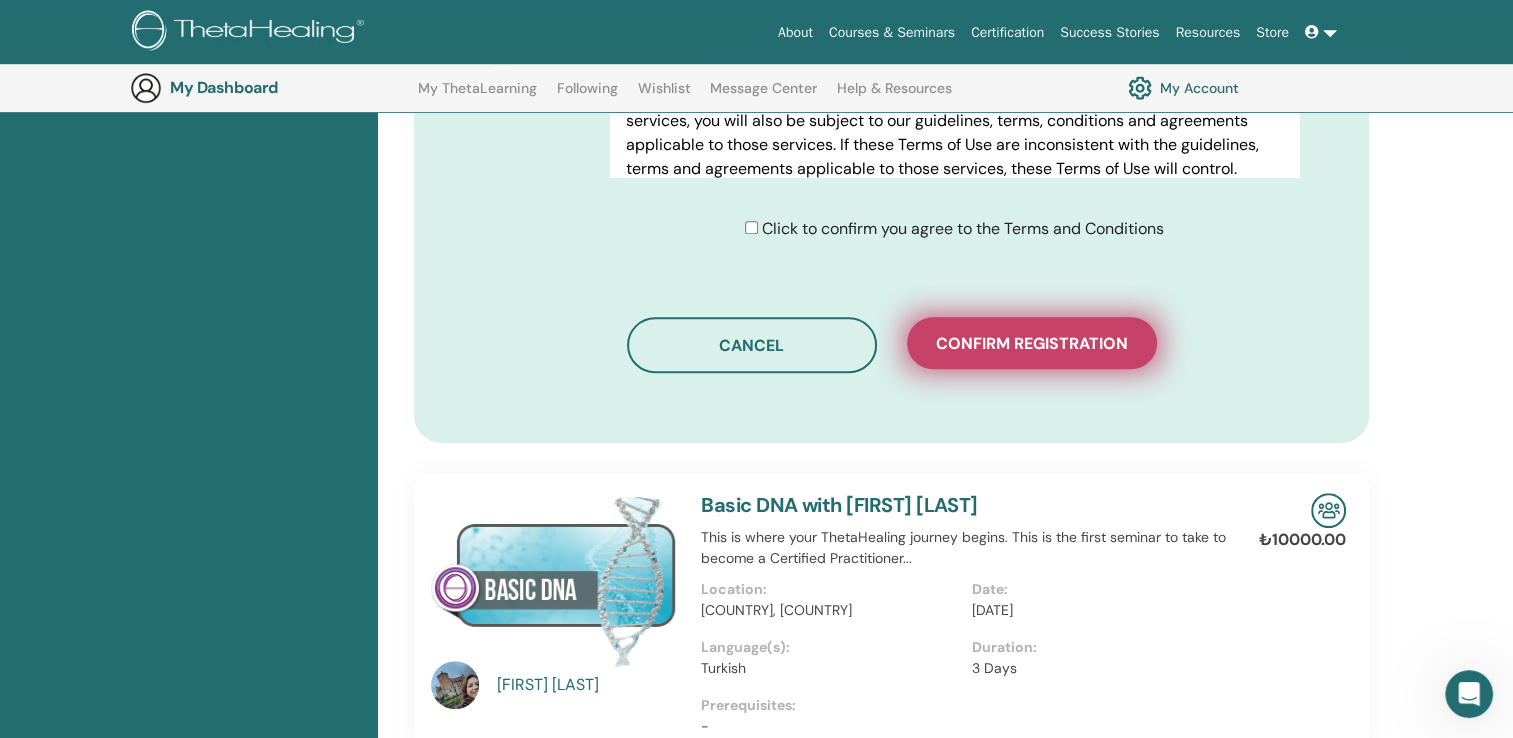 type on "*****" 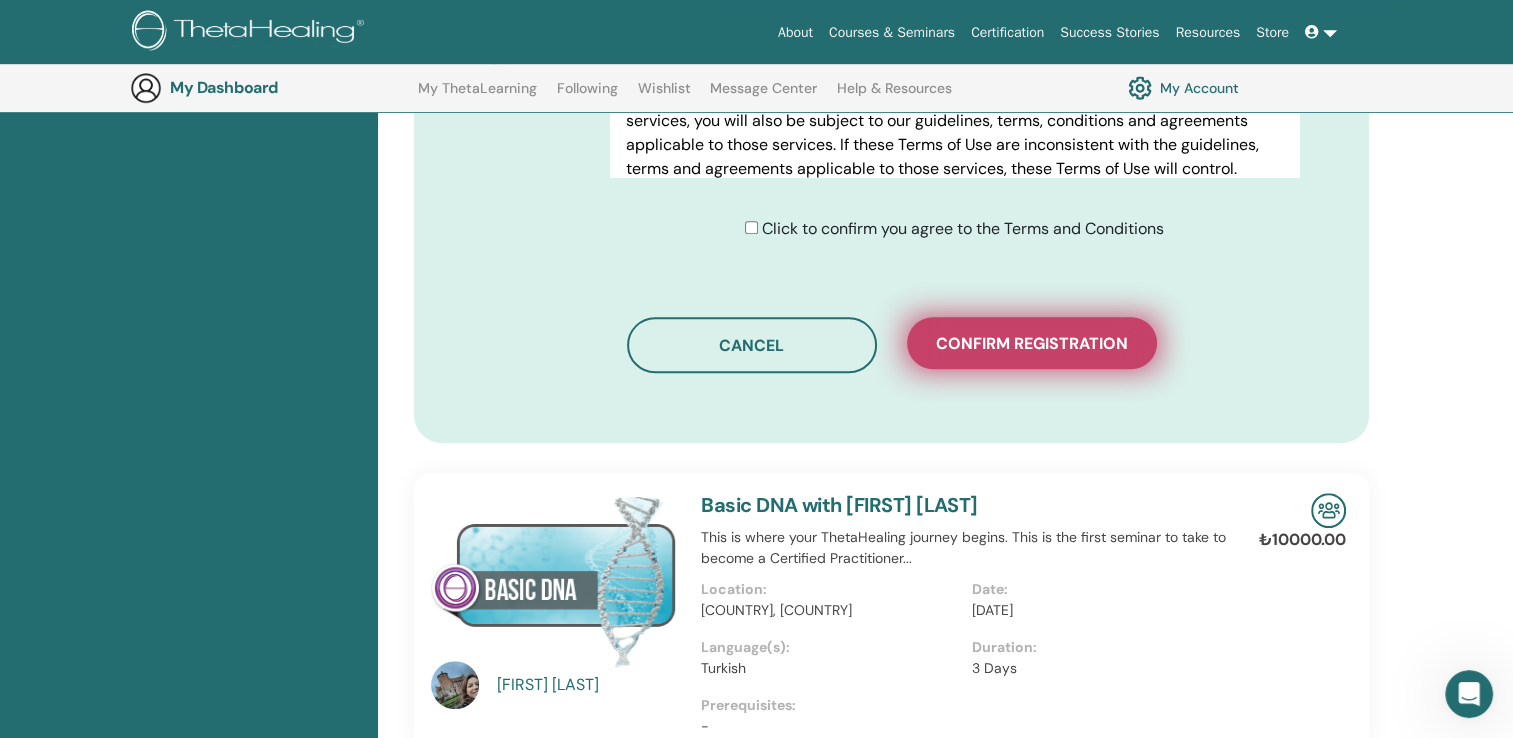 click on "Confirm registration" at bounding box center [1032, 343] 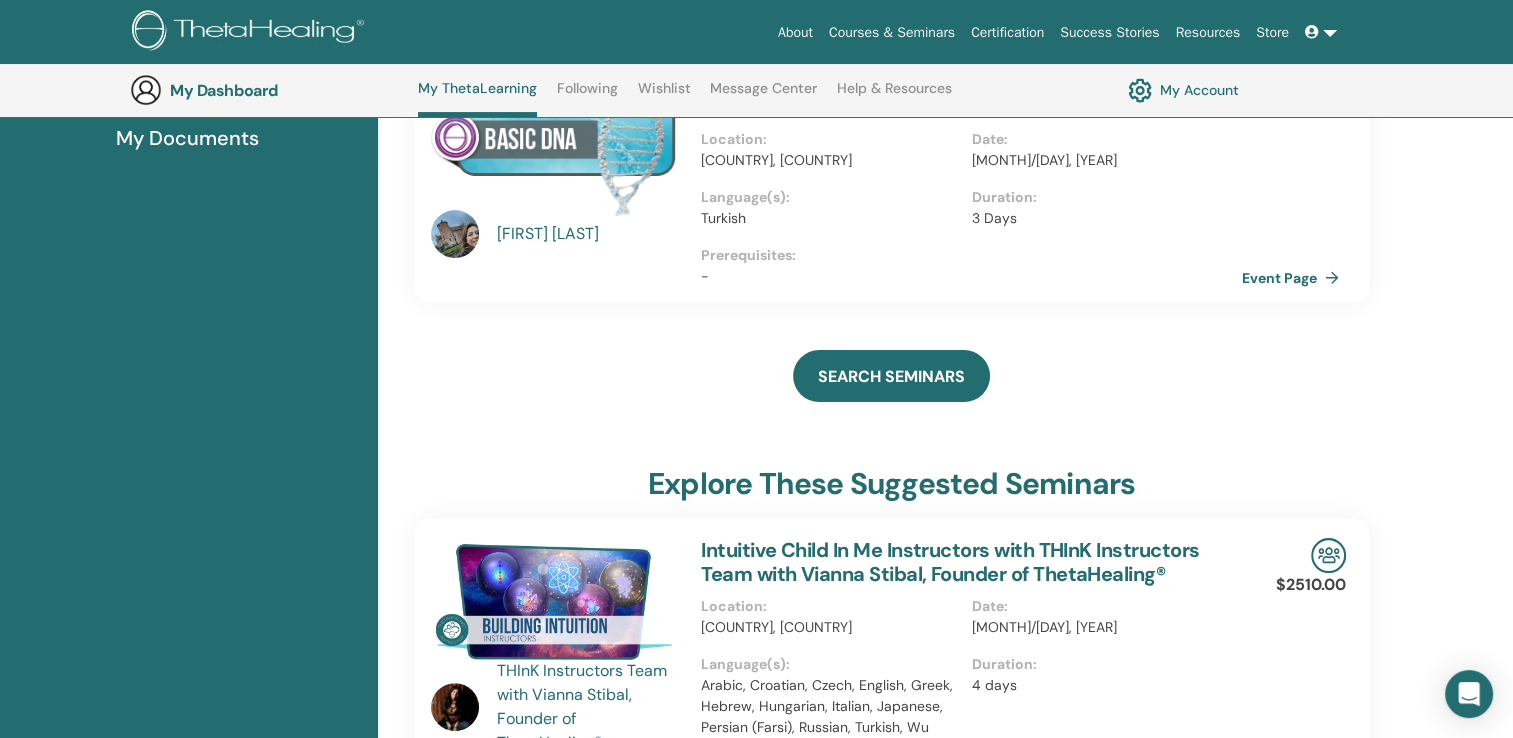 scroll, scrollTop: 0, scrollLeft: 0, axis: both 